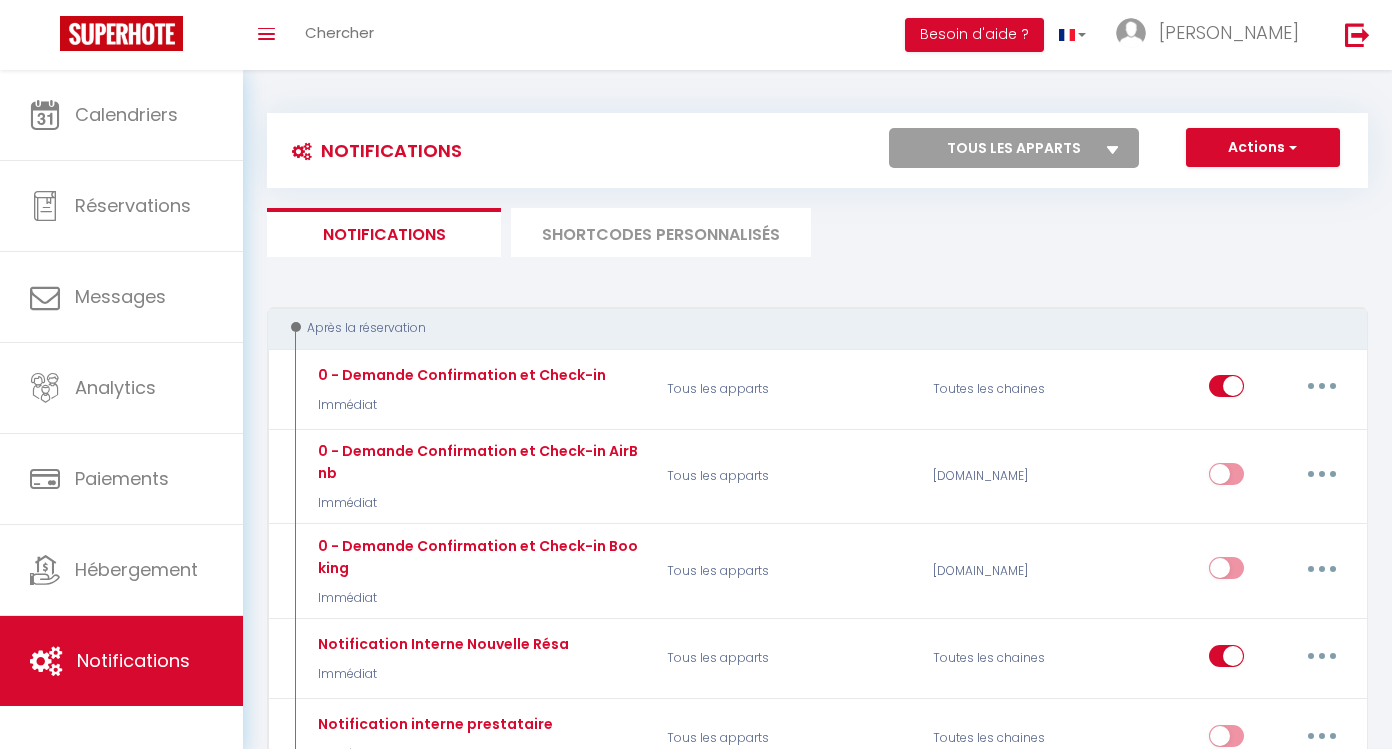 select on "18" 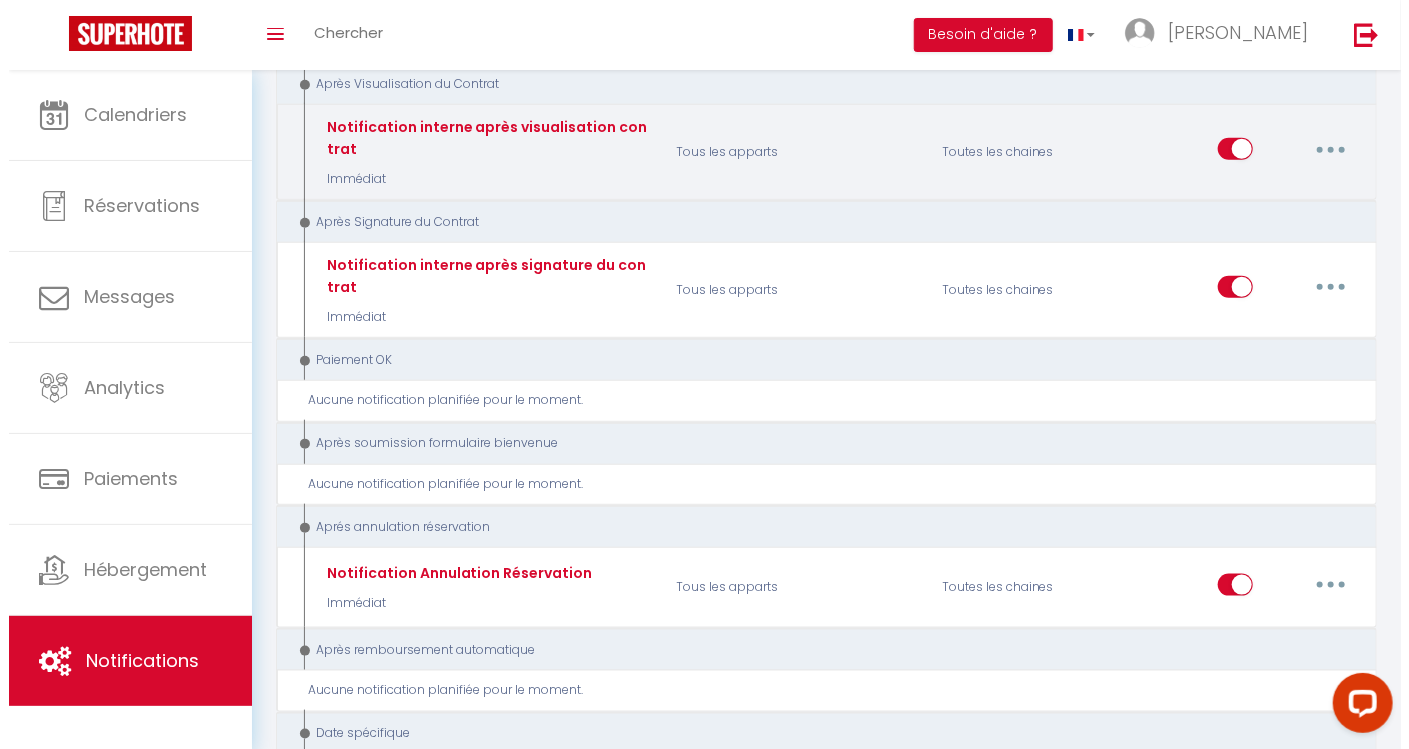 scroll, scrollTop: 0, scrollLeft: 0, axis: both 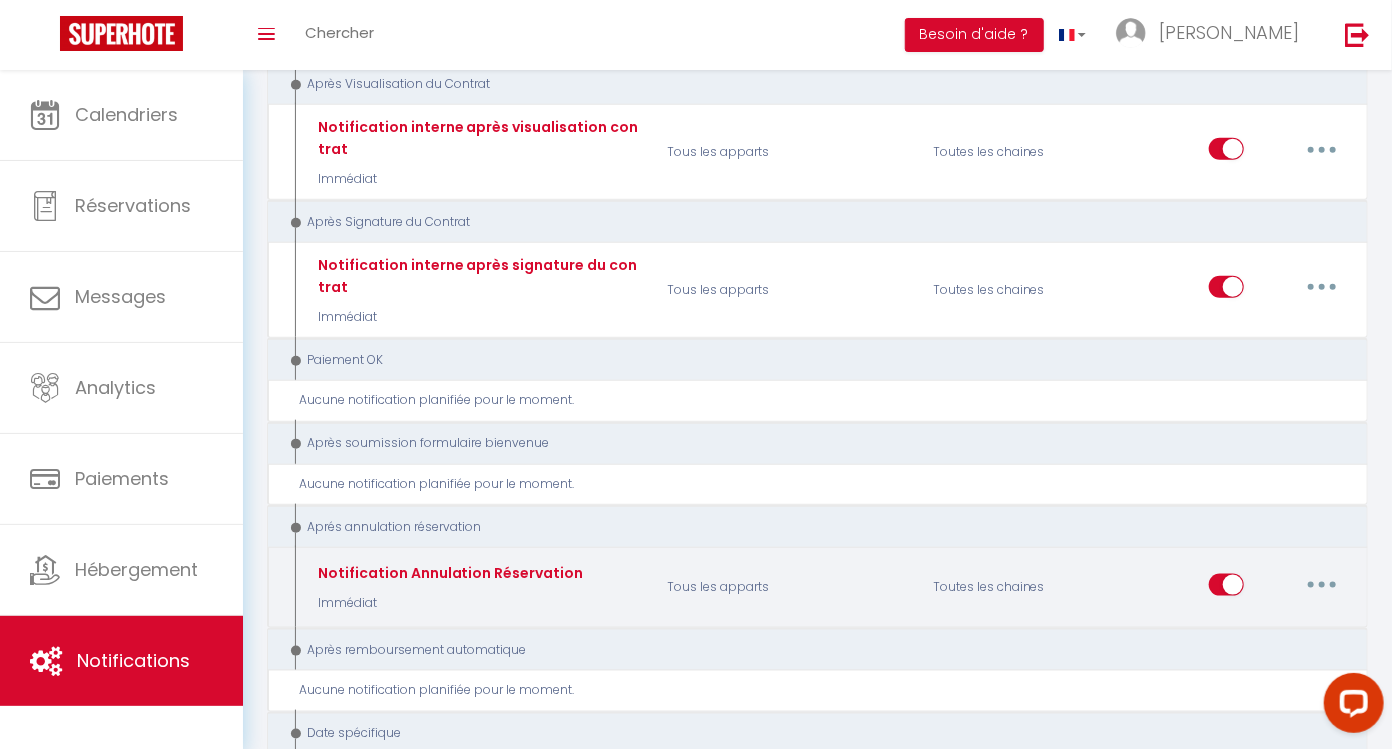 click at bounding box center (1322, 585) 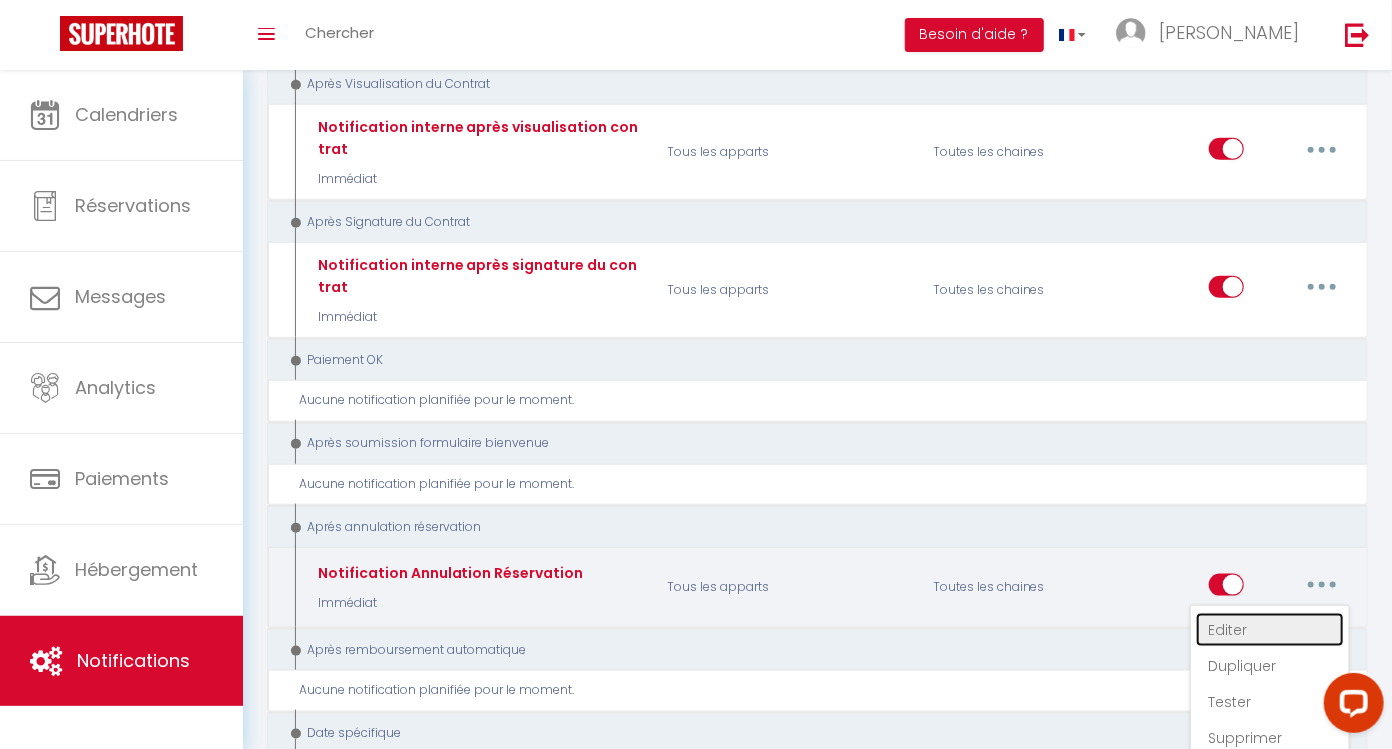 click on "Editer" at bounding box center [1270, 630] 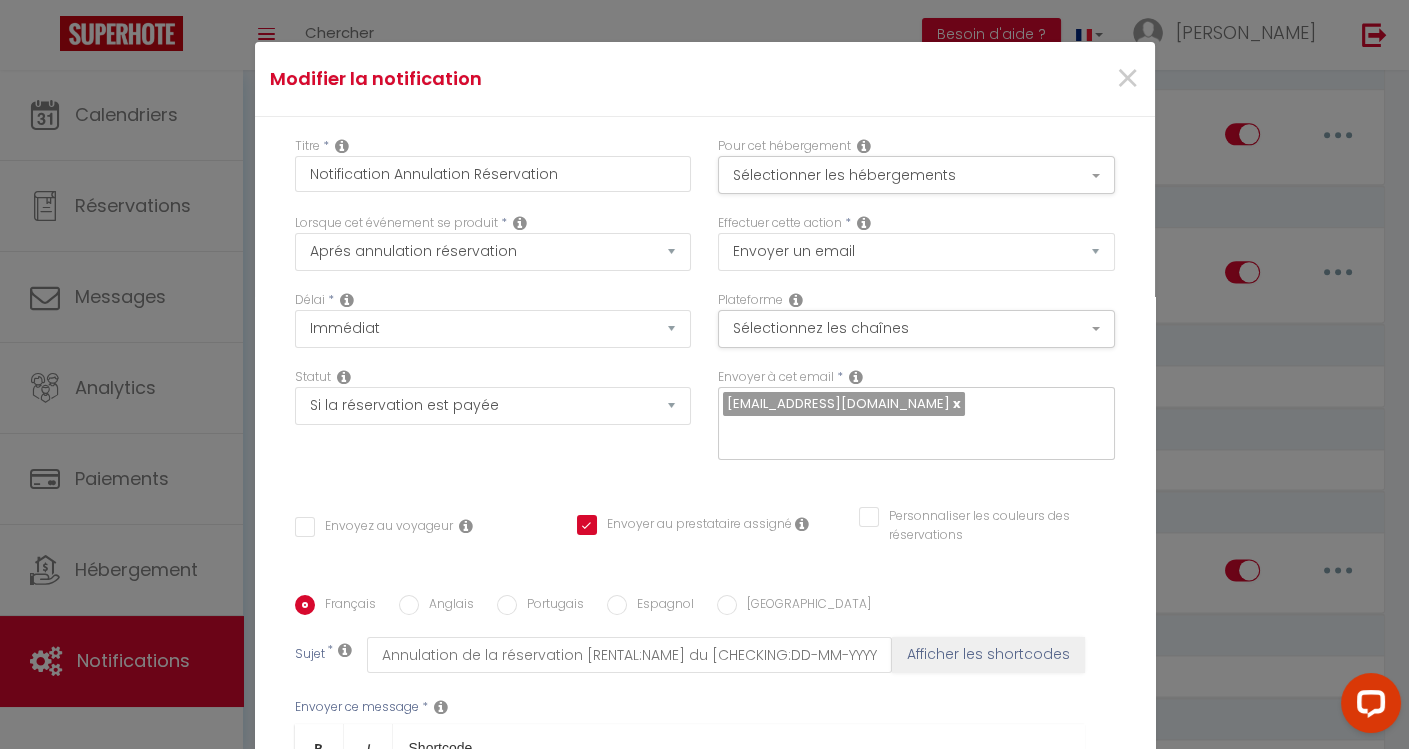 scroll, scrollTop: 0, scrollLeft: 0, axis: both 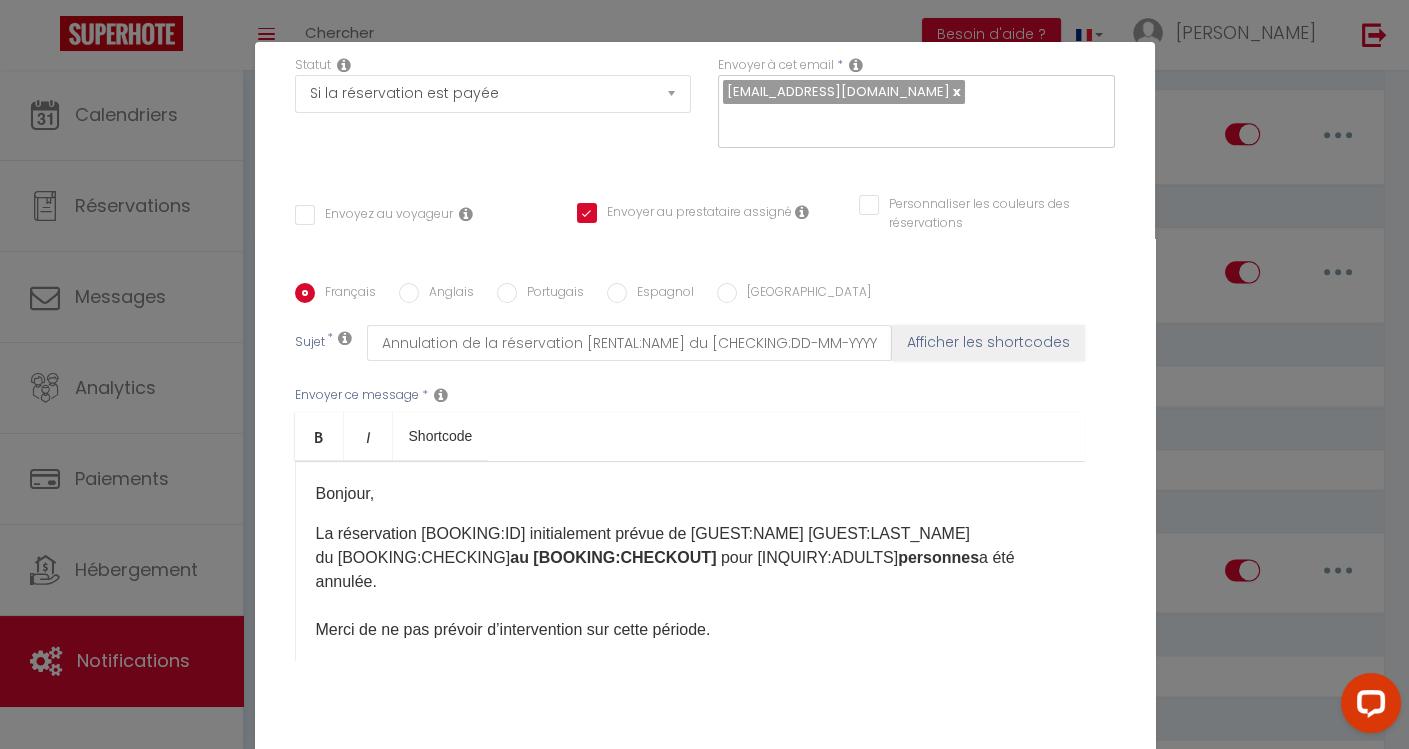 click on "La réservation [BOOKING:ID] ​initialement prévue d​e [GUEST:NAME] [GUEST:LAST_NAME]​​ du [BOOKING:CHECKING]​​​  au ​  [BOOKING:CHECKOUT]​    pour [INQUIRY:ADULTS]​  personnes  a été annulée. Merci de ne pas prévoir d’intervention sur cette période. Bonne journée.​" at bounding box center [690, 606] 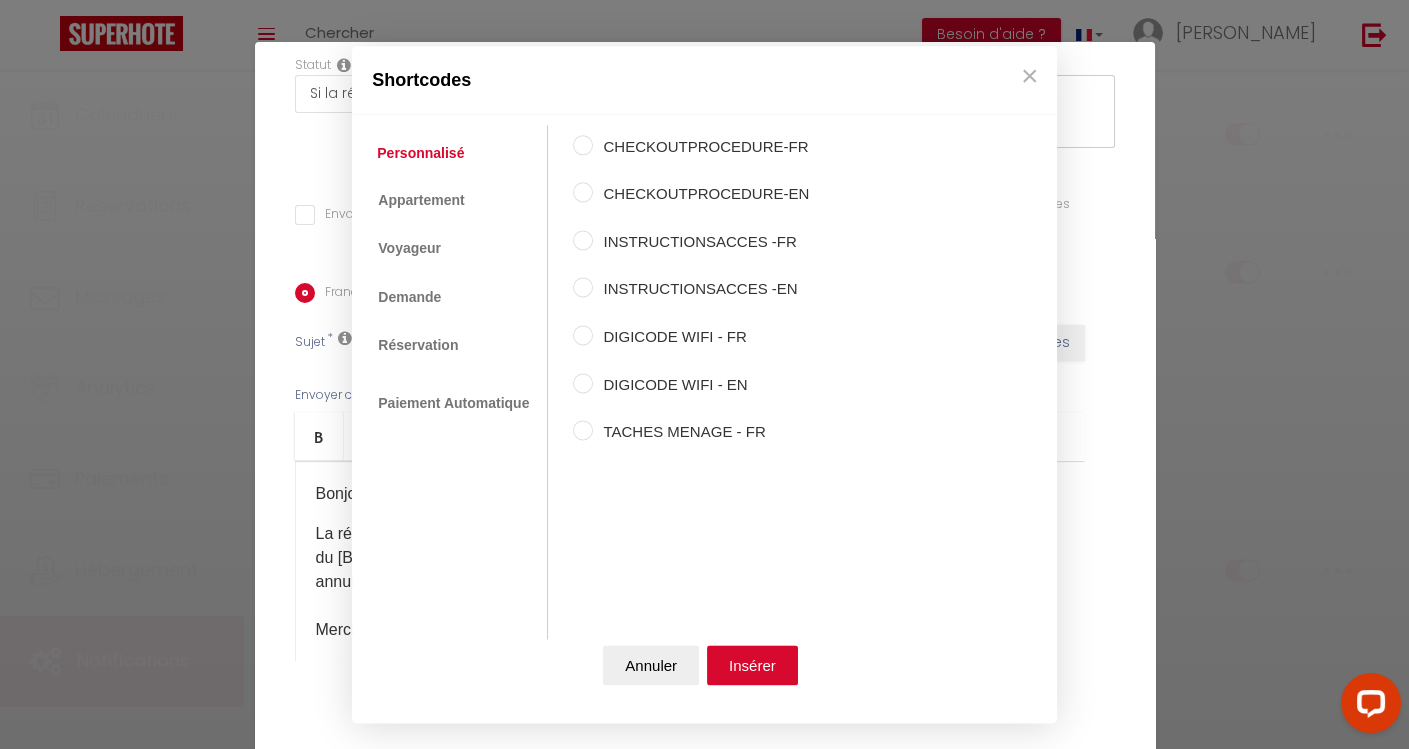 click on "Coaching SuperHote ce soir à 18h00, pour participer:  [URL][DOMAIN_NAME][SECURITY_DATA]   ×     Toggle navigation       Toggle Search     Toggle menubar     Chercher   BUTTON
Besoin d'aide ?
[PERSON_NAME]   Paramètres        Équipe     Résultat de la recherche   Aucun résultat     Calendriers     Réservations     Messages     Analytics      Paiements     Hébergement     Notifications                 Résultat de la recherche   Id   Appart   Voyageur    Checkin   Checkout   Nuits   Pers.   Plateforme   Statut     Résultat de la recherche   Aucun résultat          Notifications
Actions
Nouvelle Notification    Exporter    Importer    Tous les apparts    2 Pièces [GEOGRAPHIC_DATA], [GEOGRAPHIC_DATA] Duplex [GEOGRAPHIC_DATA] et Confortable au [GEOGRAPHIC_DATA], [GEOGRAPHIC_DATA]
Actions
Notifications" at bounding box center (704, -1206) 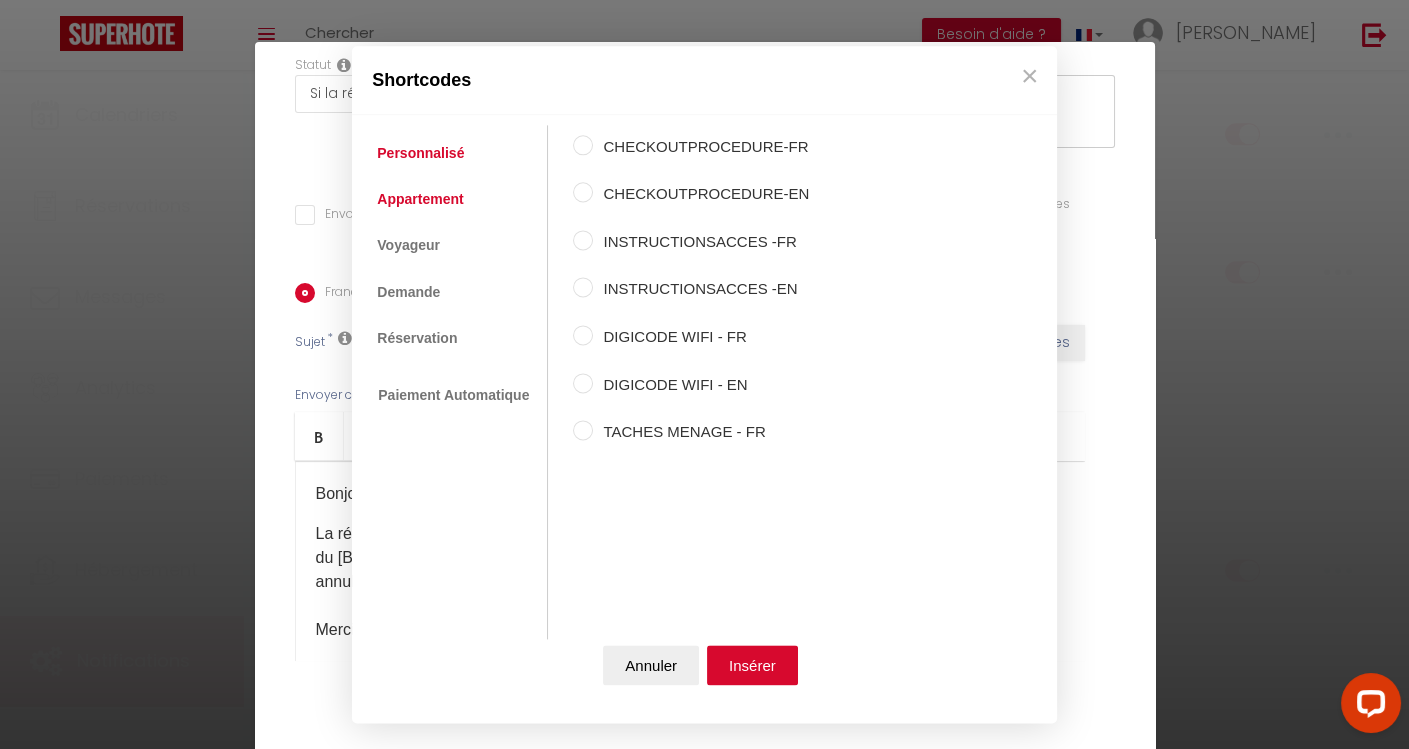 click on "Appartement" at bounding box center [420, 199] 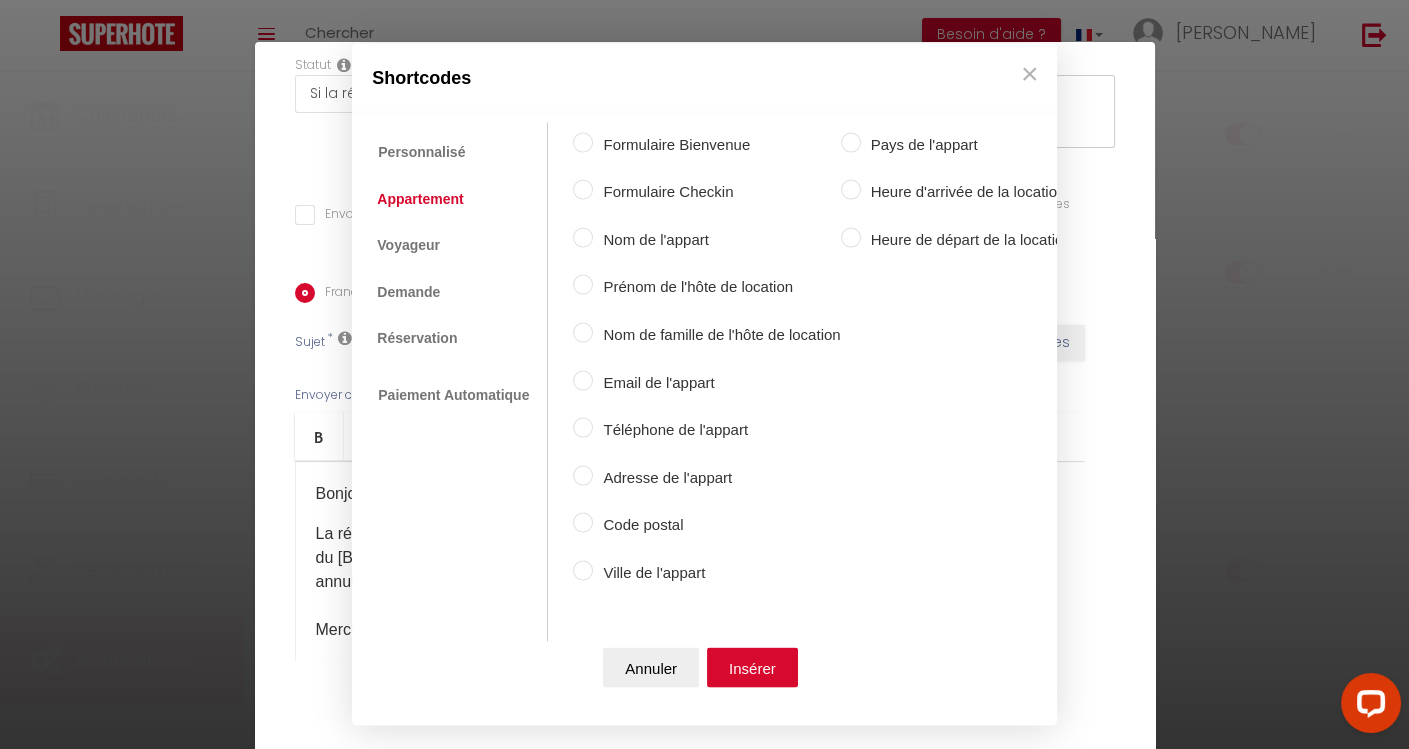 click on "Nom de l'appart" at bounding box center [716, 239] 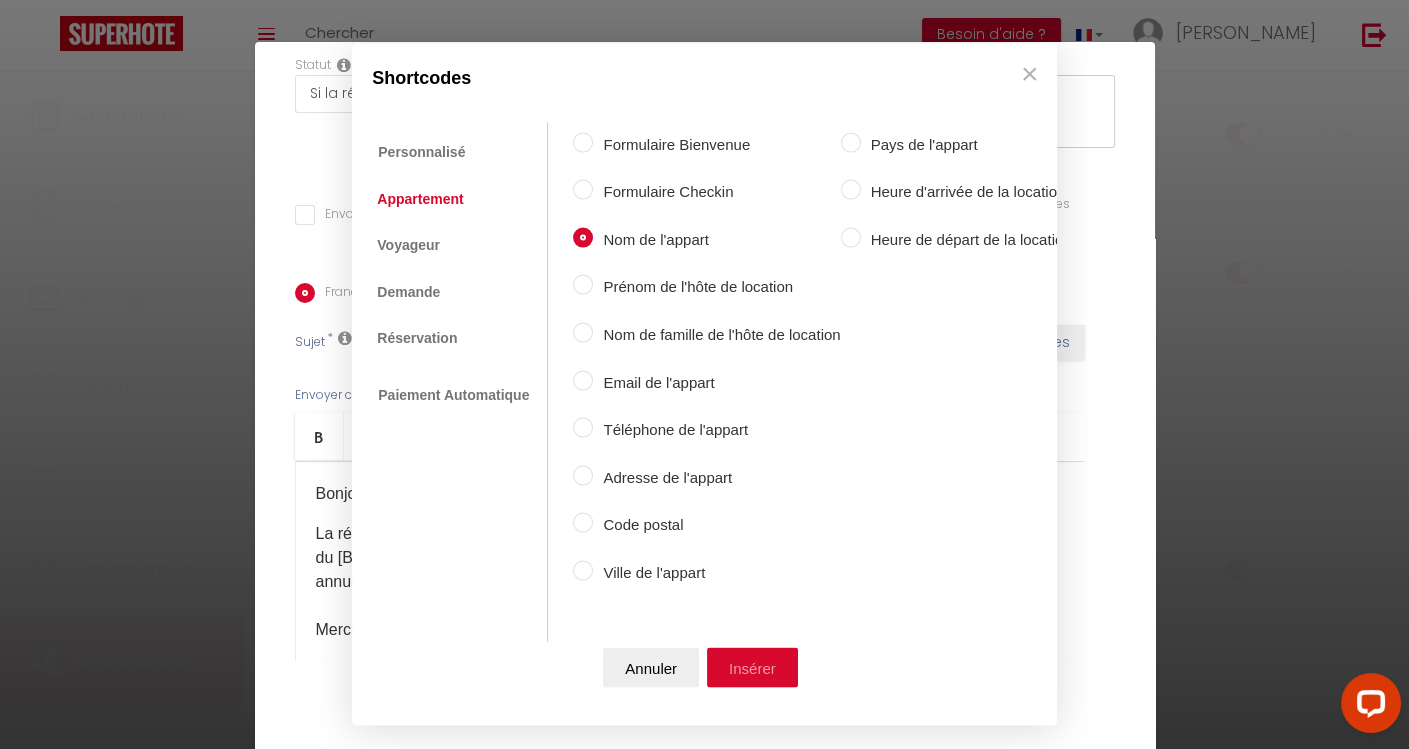 click on "Insérer" at bounding box center (752, 668) 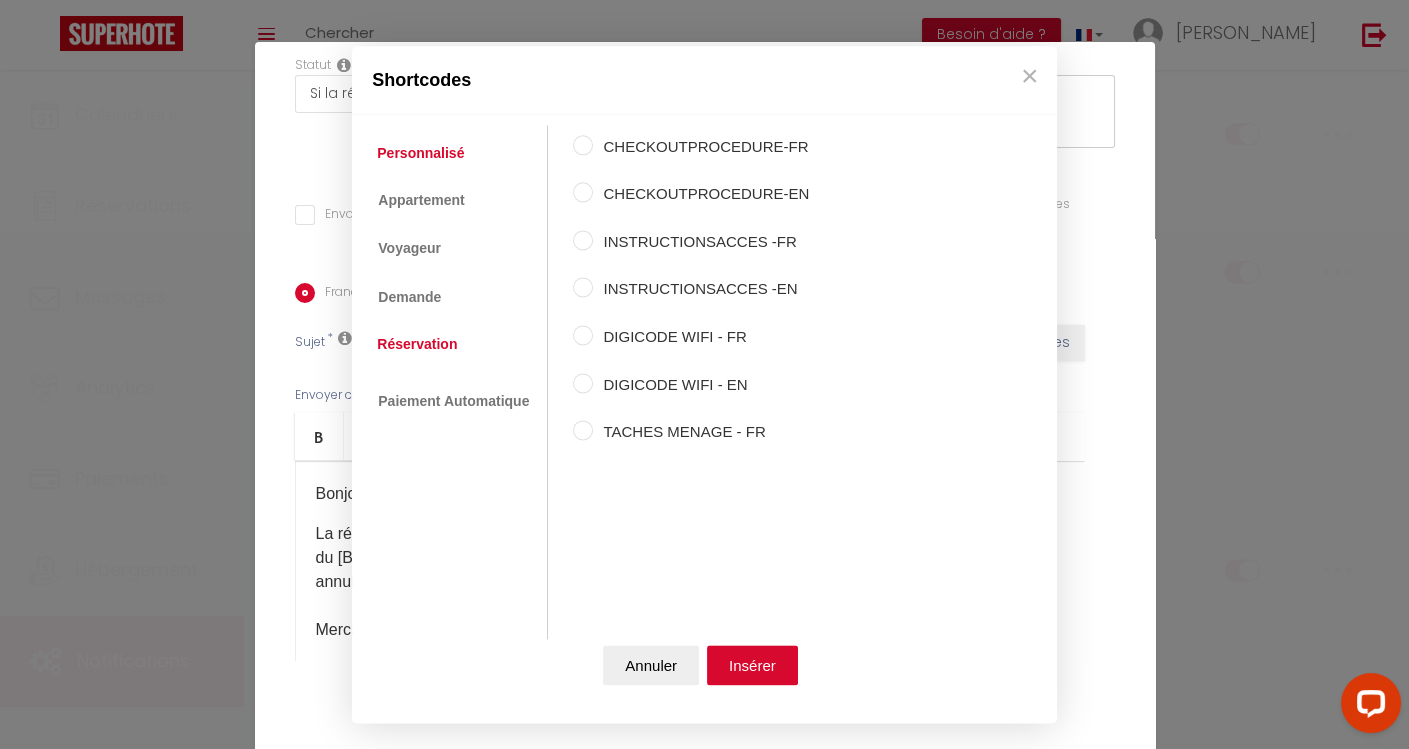 click on "Coaching SuperHote ce soir à 18h00, pour participer:  [URL][DOMAIN_NAME][SECURITY_DATA]   ×     Toggle navigation       Toggle Search     Toggle menubar     Chercher   BUTTON
Besoin d'aide ?
[PERSON_NAME]   Paramètres        Équipe     Résultat de la recherche   Aucun résultat     Calendriers     Réservations     Messages     Analytics      Paiements     Hébergement     Notifications                 Résultat de la recherche   Id   Appart   Voyageur    Checkin   Checkout   Nuits   Pers.   Plateforme   Statut     Résultat de la recherche   Aucun résultat          Notifications
Actions
Nouvelle Notification    Exporter    Importer    Tous les apparts    2 Pièces [GEOGRAPHIC_DATA], [GEOGRAPHIC_DATA] Duplex [GEOGRAPHIC_DATA] et Confortable au [GEOGRAPHIC_DATA], [GEOGRAPHIC_DATA]
Actions
Notifications" at bounding box center [704, -1206] 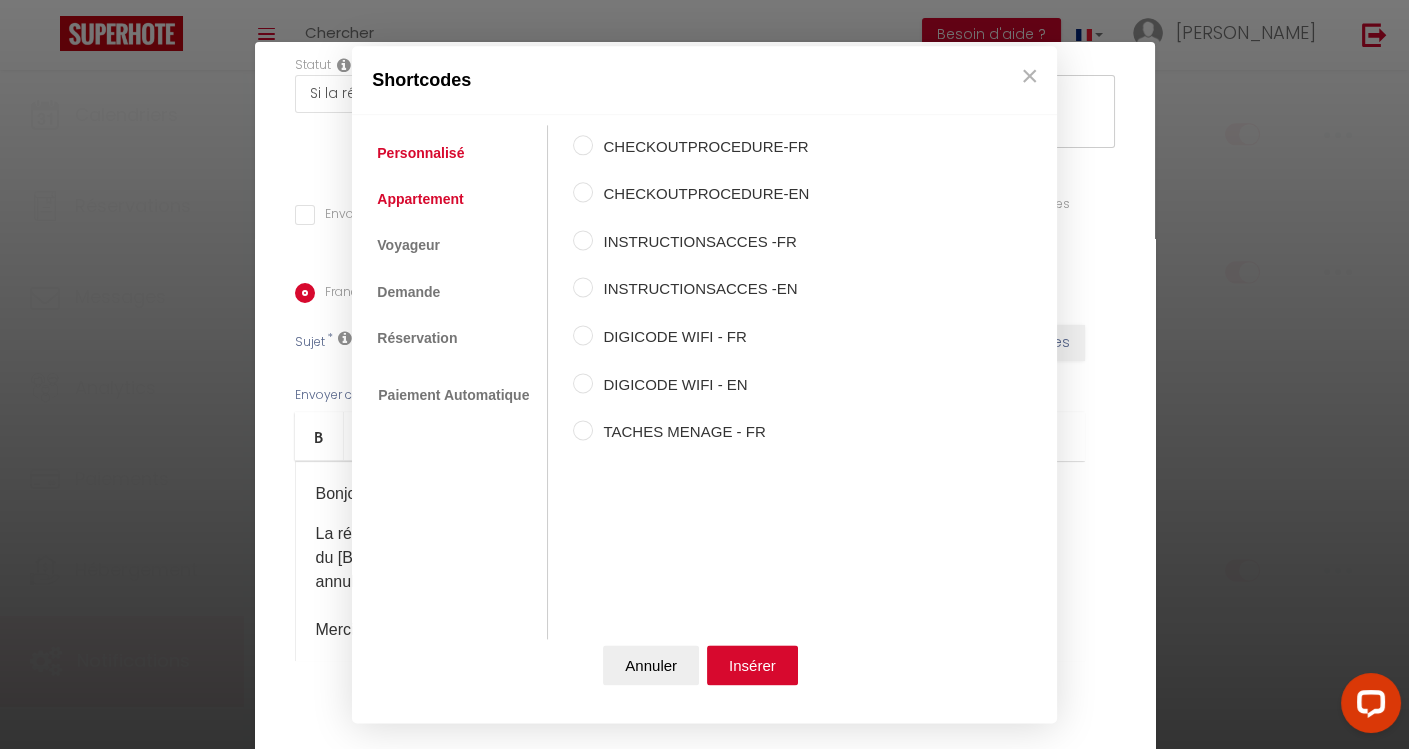 click on "Appartement" at bounding box center (420, 199) 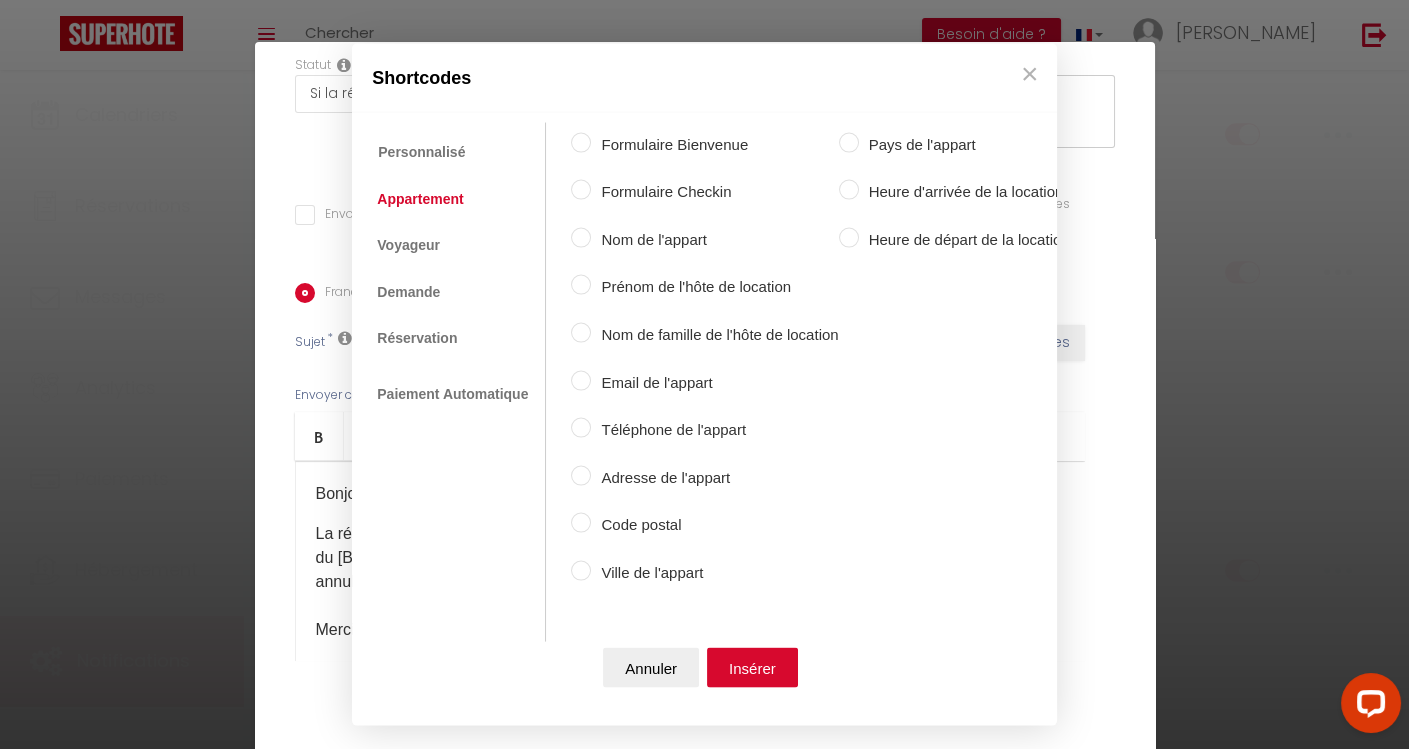 click on "Ville de l'appart" at bounding box center [714, 572] 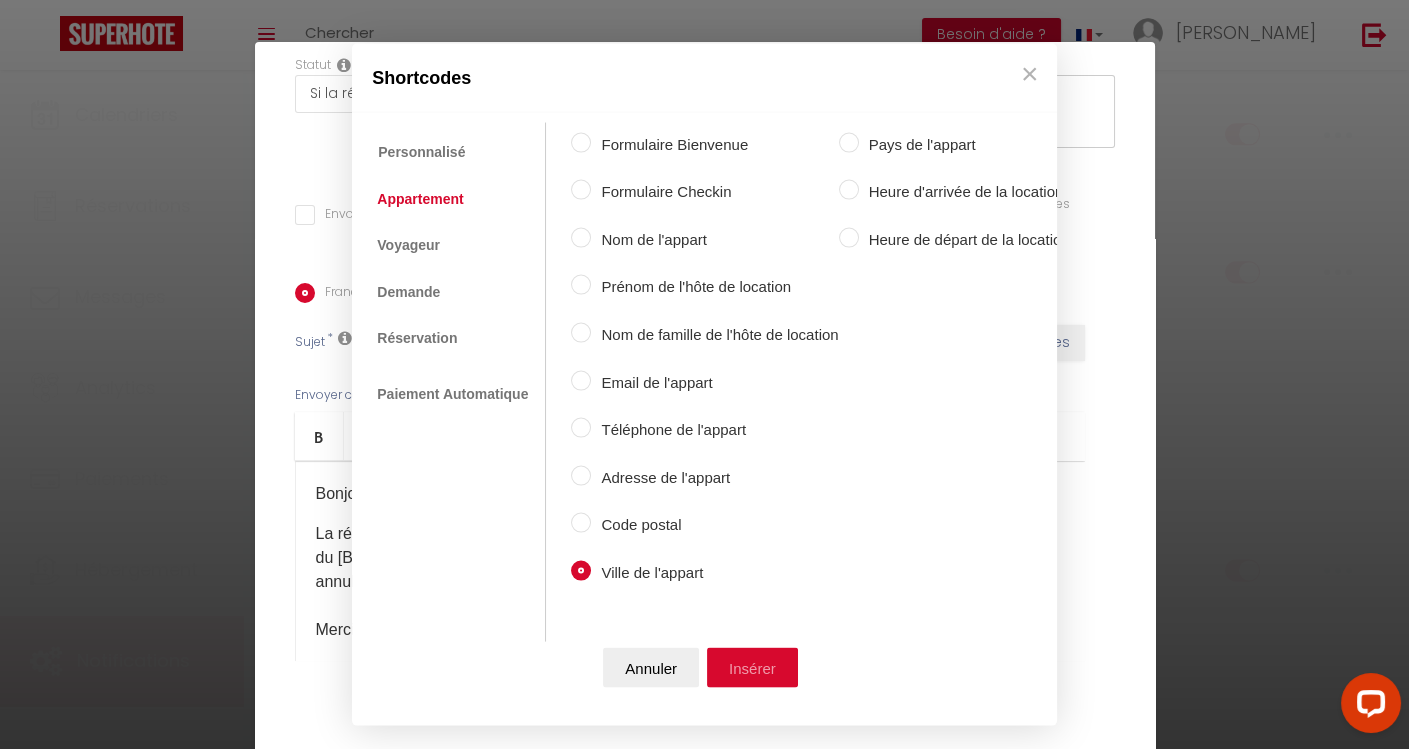 click on "Insérer" at bounding box center [752, 668] 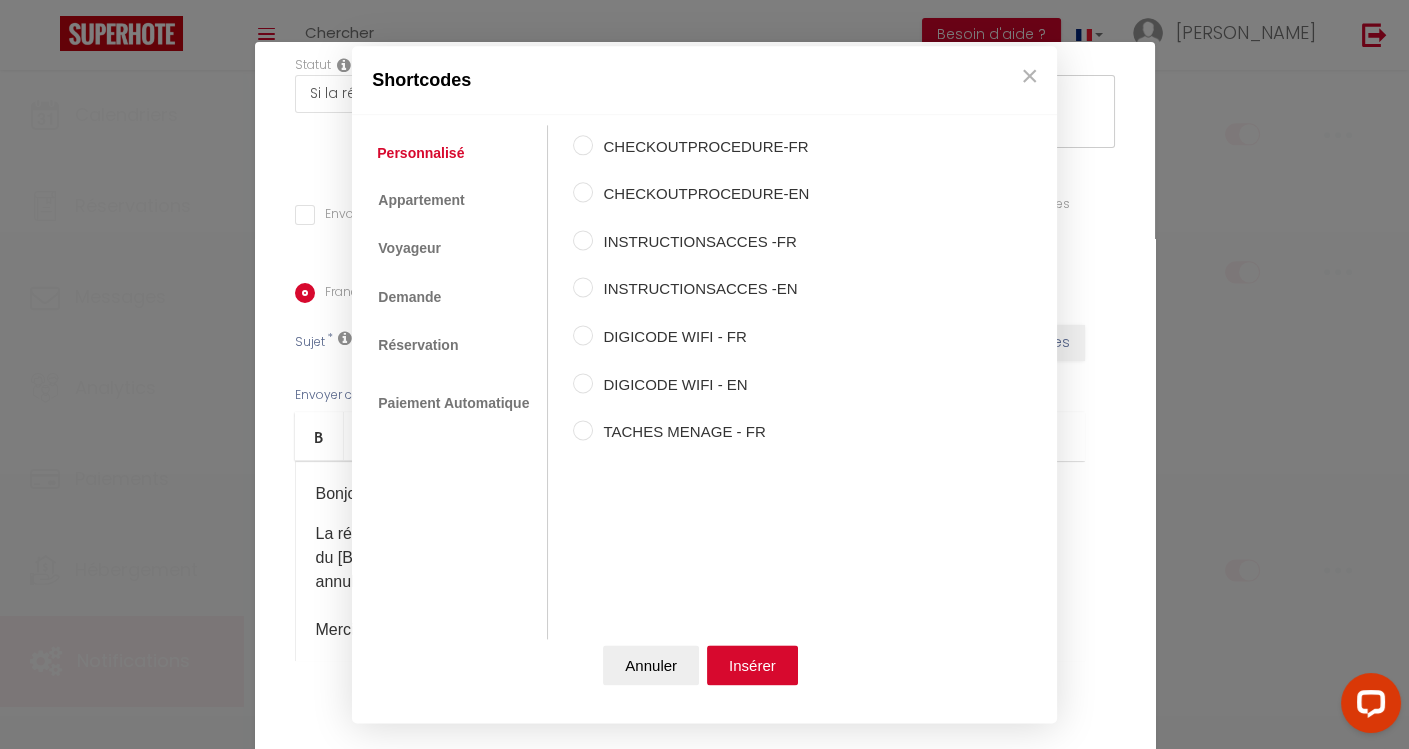click on "Coaching SuperHote ce soir à 18h00, pour participer:  [URL][DOMAIN_NAME][SECURITY_DATA]   ×     Toggle navigation       Toggle Search     Toggle menubar     Chercher   BUTTON
Besoin d'aide ?
[PERSON_NAME]   Paramètres        Équipe     Résultat de la recherche   Aucun résultat     Calendriers     Réservations     Messages     Analytics      Paiements     Hébergement     Notifications                 Résultat de la recherche   Id   Appart   Voyageur    Checkin   Checkout   Nuits   Pers.   Plateforme   Statut     Résultat de la recherche   Aucun résultat          Notifications
Actions
Nouvelle Notification    Exporter    Importer    Tous les apparts    2 Pièces [GEOGRAPHIC_DATA], [GEOGRAPHIC_DATA] Duplex [GEOGRAPHIC_DATA] et Confortable au [GEOGRAPHIC_DATA], [GEOGRAPHIC_DATA]
Actions
Notifications" at bounding box center (704, -1206) 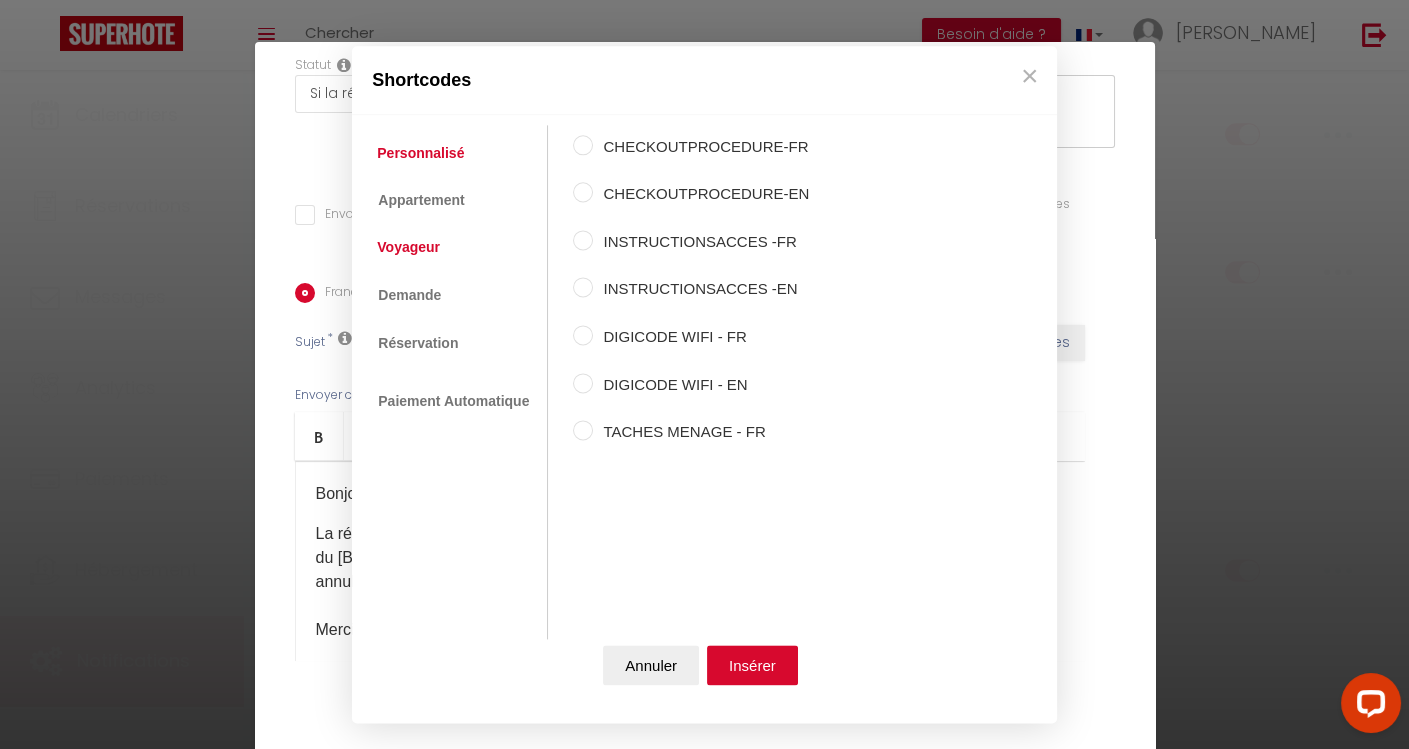 click on "Voyageur" at bounding box center [408, 248] 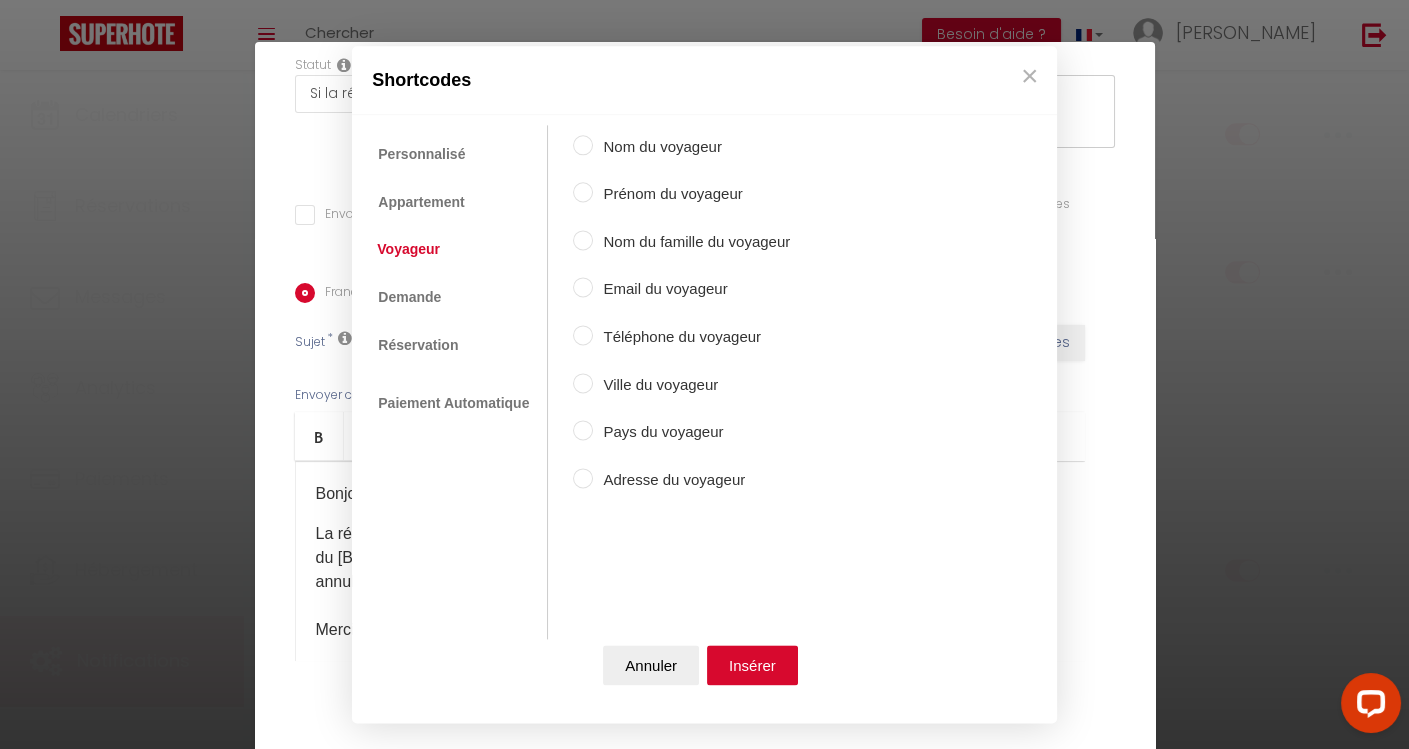 click on "Nom du voyageur" at bounding box center (691, 147) 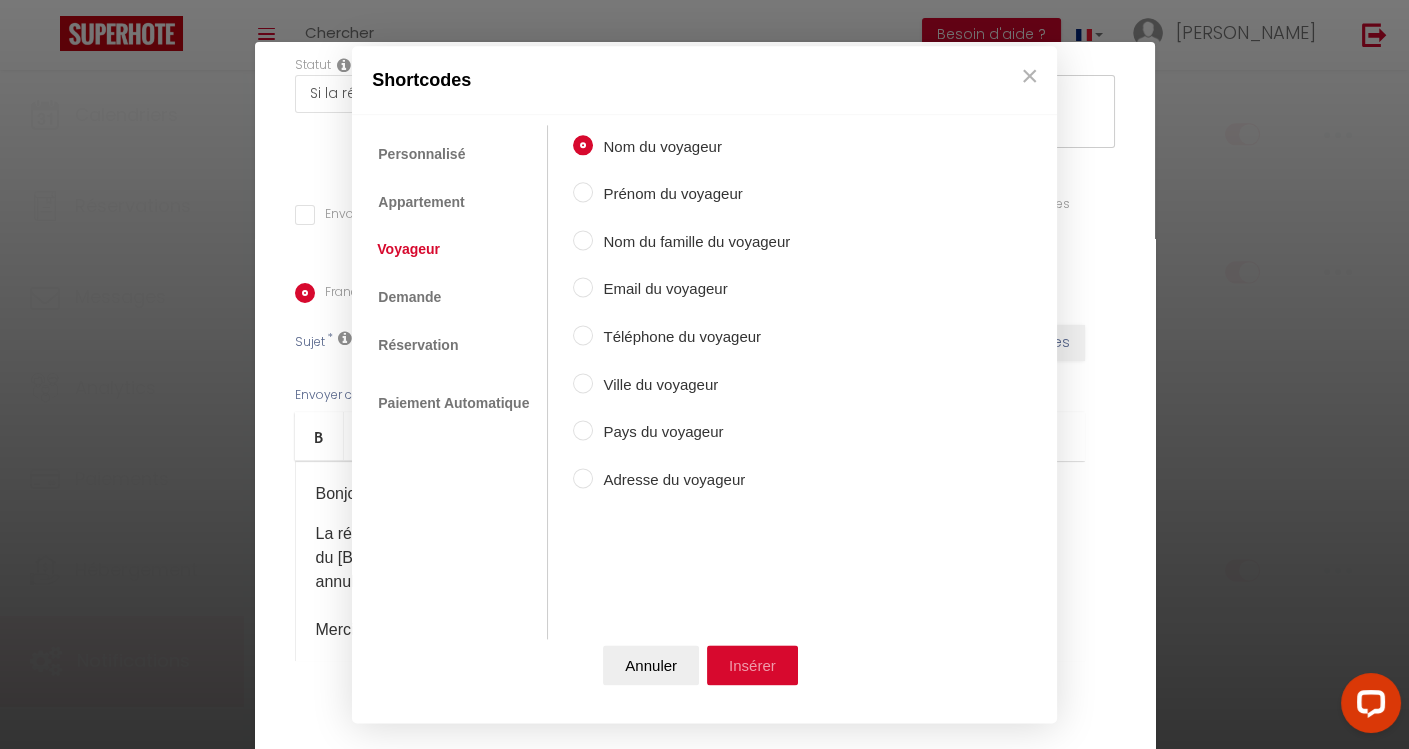 click on "Insérer" at bounding box center (752, 665) 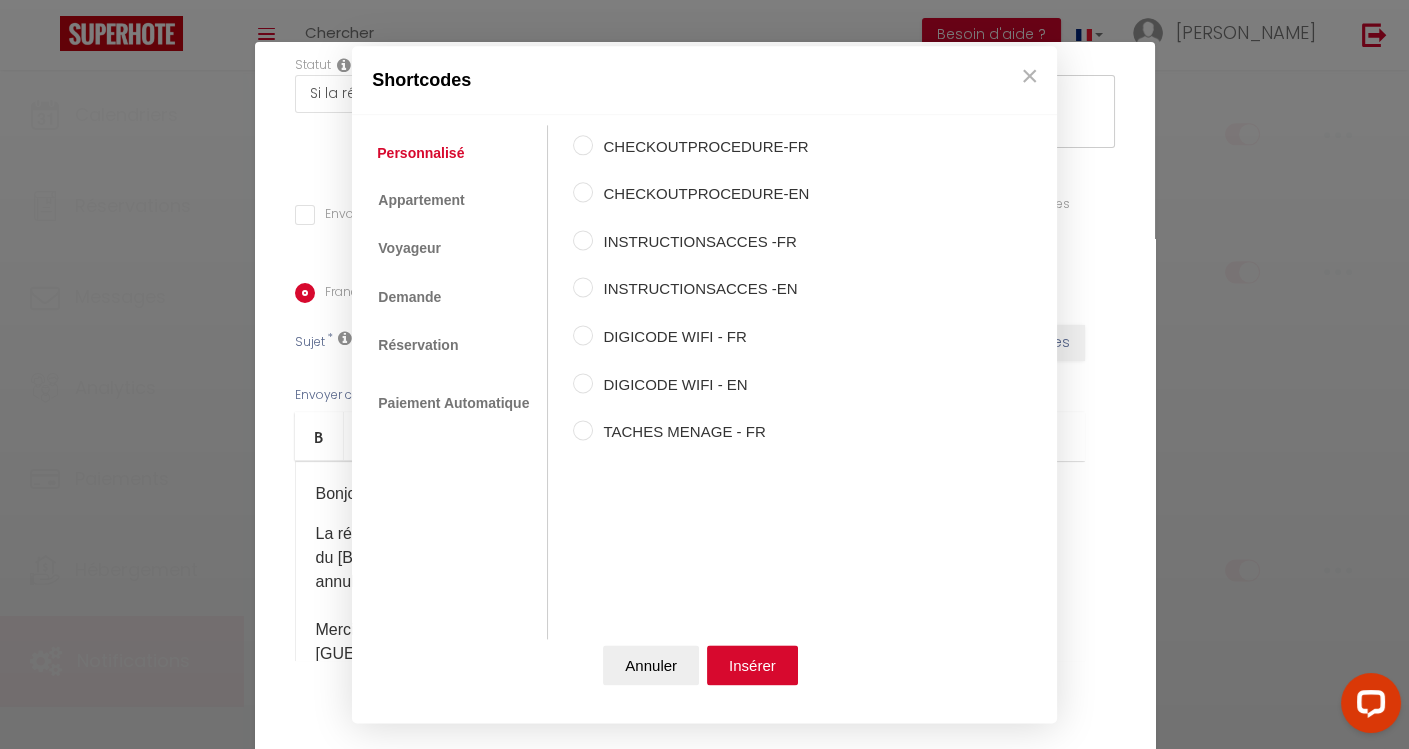 click on "Coaching SuperHote ce soir à 18h00, pour participer:  [URL][DOMAIN_NAME][SECURITY_DATA]   ×     Toggle navigation       Toggle Search     Toggle menubar     Chercher   BUTTON
Besoin d'aide ?
[PERSON_NAME]   Paramètres        Équipe     Résultat de la recherche   Aucun résultat     Calendriers     Réservations     Messages     Analytics      Paiements     Hébergement     Notifications                 Résultat de la recherche   Id   Appart   Voyageur    Checkin   Checkout   Nuits   Pers.   Plateforme   Statut     Résultat de la recherche   Aucun résultat          Notifications
Actions
Nouvelle Notification    Exporter    Importer    Tous les apparts    2 Pièces [GEOGRAPHIC_DATA], [GEOGRAPHIC_DATA] Duplex [GEOGRAPHIC_DATA] et Confortable au [GEOGRAPHIC_DATA], [GEOGRAPHIC_DATA]
Actions
Notifications" at bounding box center (704, -1206) 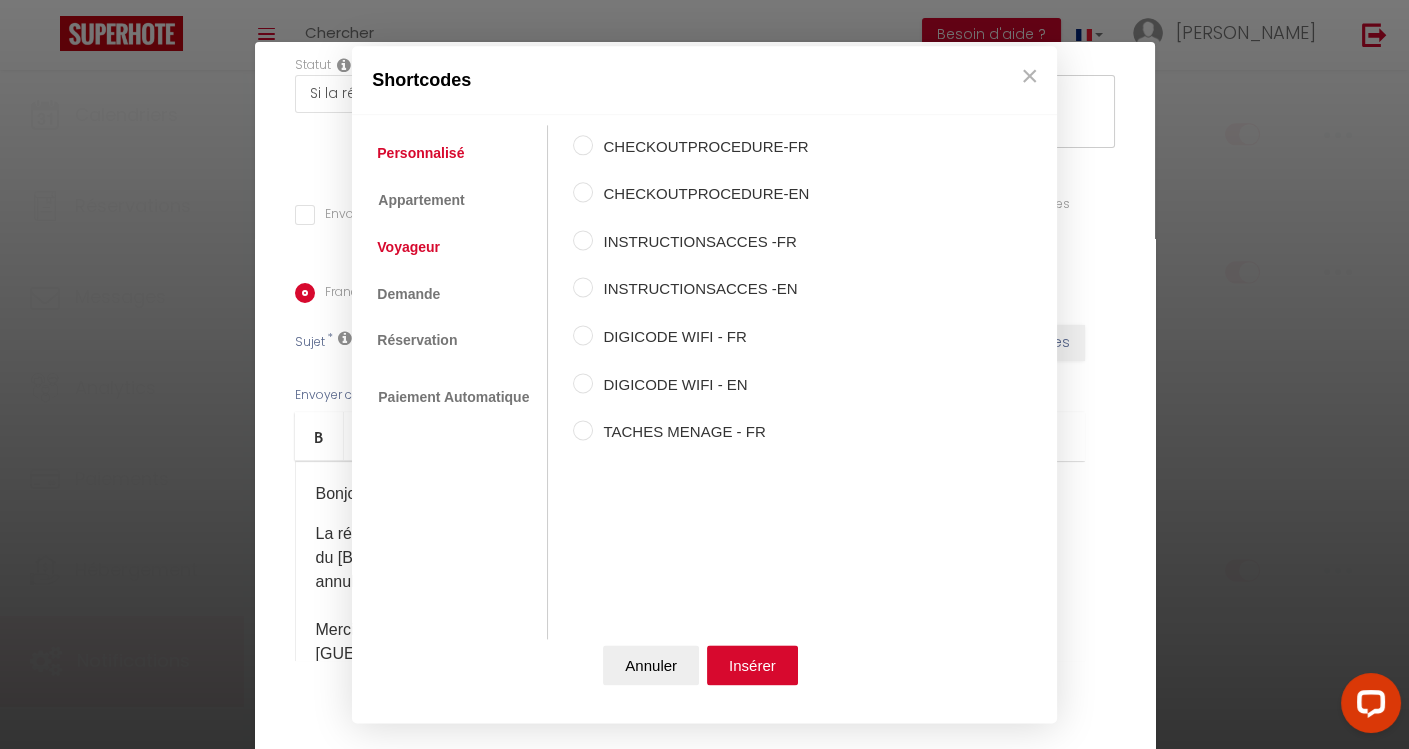 click on "Voyageur" at bounding box center (408, 248) 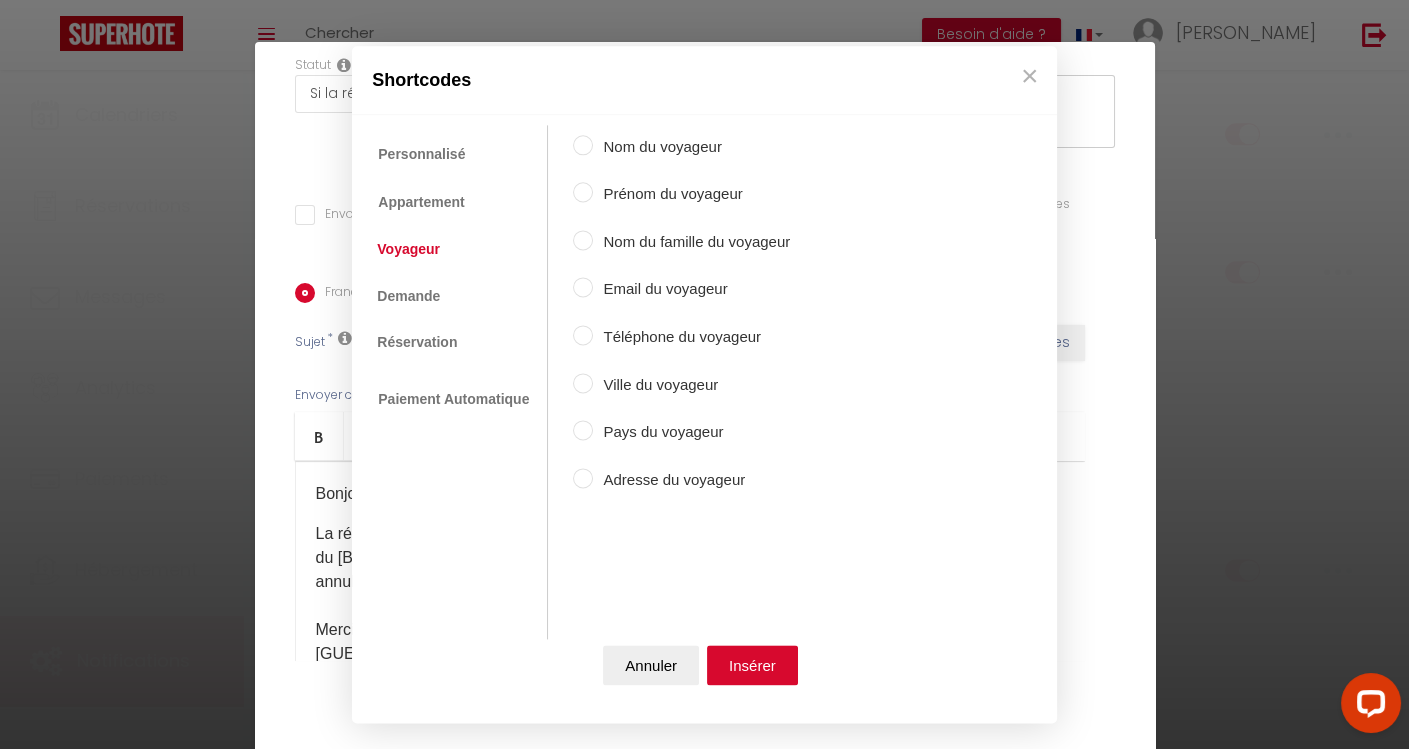 click on "Prénom du voyageur" at bounding box center (691, 195) 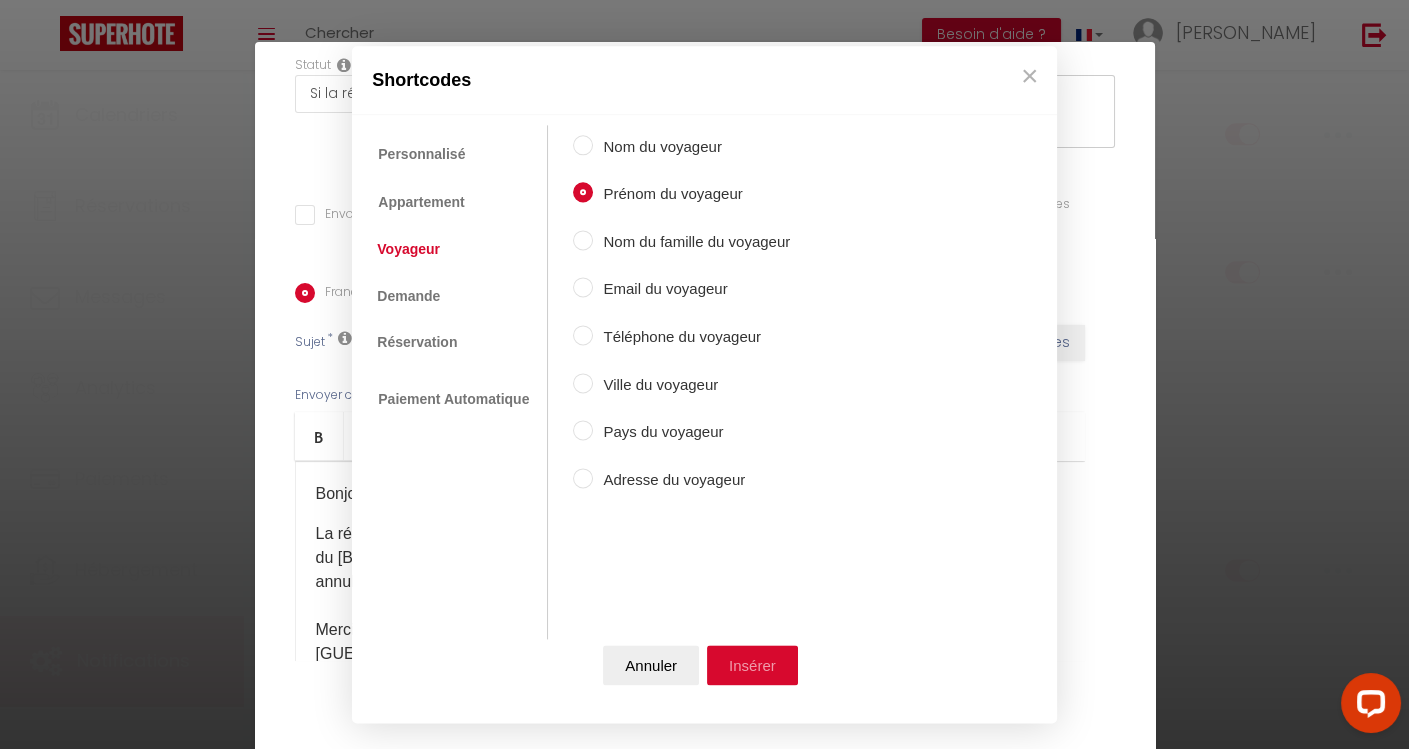 click on "Insérer" at bounding box center [752, 665] 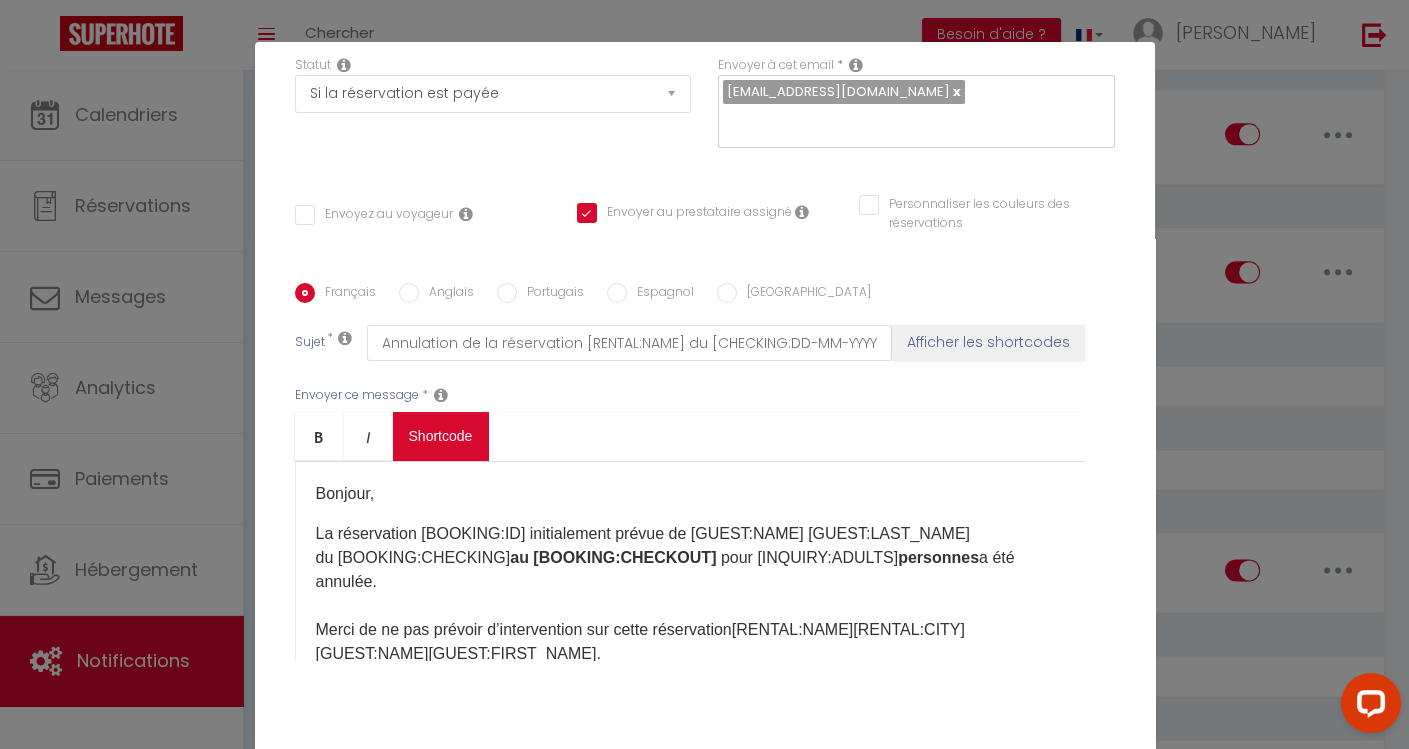 click on "Coaching SuperHote ce soir à 18h00, pour participer:  [URL][DOMAIN_NAME][SECURITY_DATA]   ×     Toggle navigation       Toggle Search     Toggle menubar     Chercher   BUTTON
Besoin d'aide ?
[PERSON_NAME]   Paramètres        Équipe     Résultat de la recherche   Aucun résultat     Calendriers     Réservations     Messages     Analytics      Paiements     Hébergement     Notifications                 Résultat de la recherche   Id   Appart   Voyageur    Checkin   Checkout   Nuits   Pers.   Plateforme   Statut     Résultat de la recherche   Aucun résultat          Notifications
Actions
Nouvelle Notification    Exporter    Importer    Tous les apparts    2 Pièces [GEOGRAPHIC_DATA], [GEOGRAPHIC_DATA] Duplex [GEOGRAPHIC_DATA] et Confortable au [GEOGRAPHIC_DATA], [GEOGRAPHIC_DATA]
Actions
Notifications" at bounding box center [704, -1206] 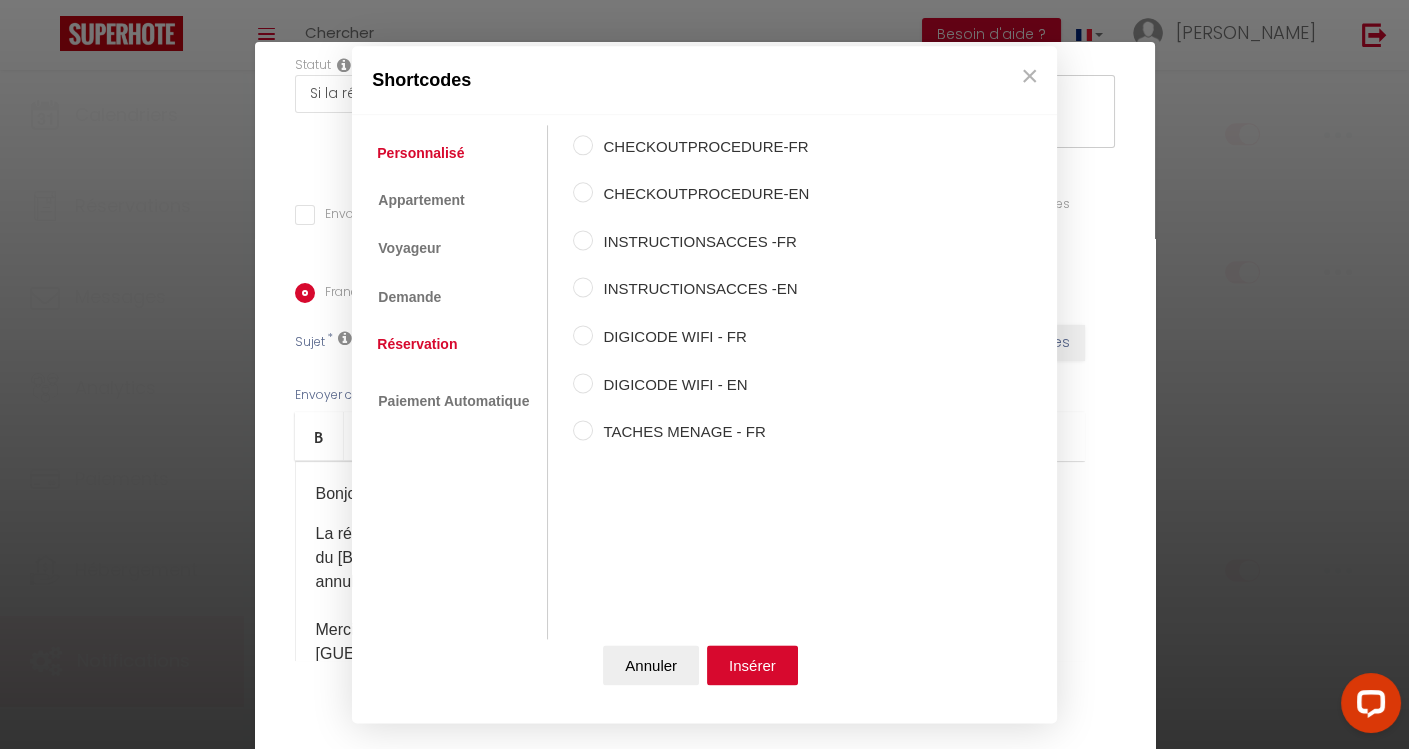 click on "Réservation" at bounding box center [417, 344] 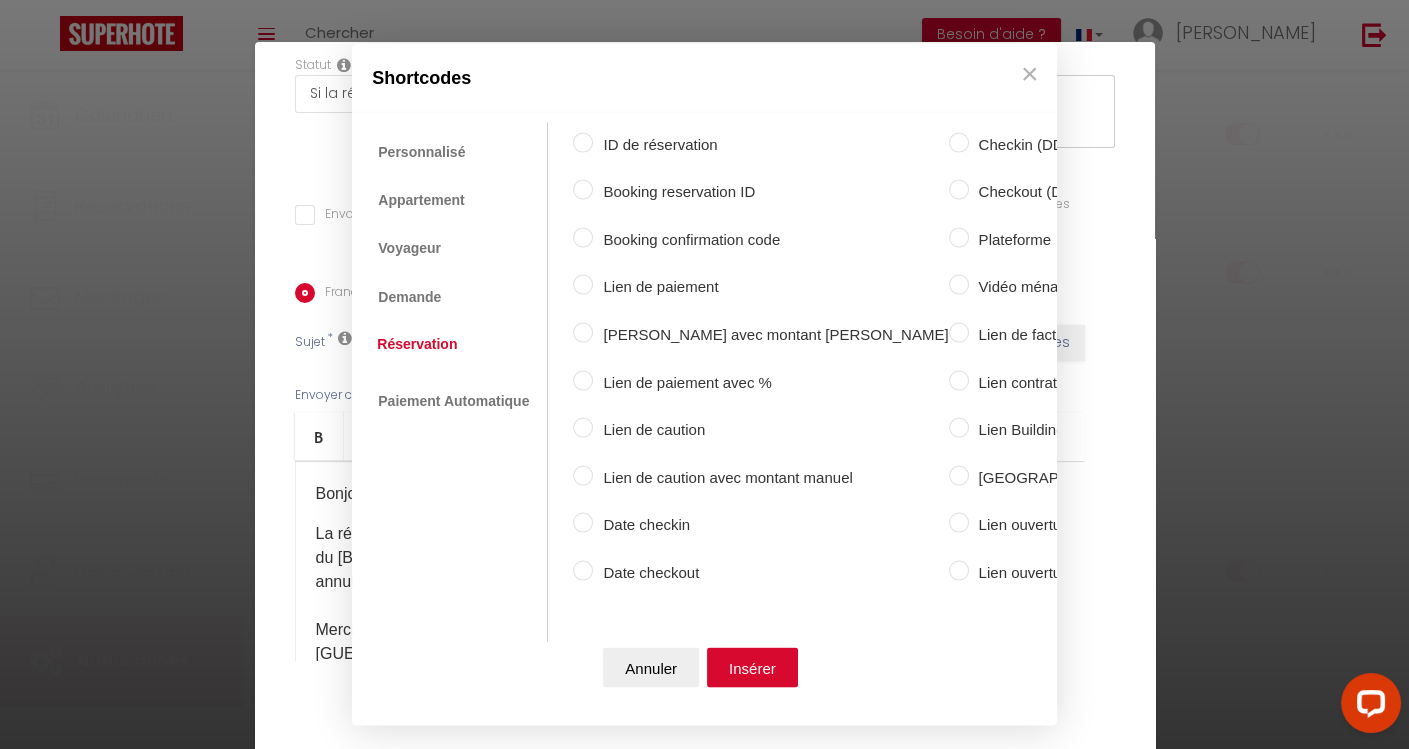 click on "Checkin (DD-MM-YYYY)" at bounding box center [1123, 144] 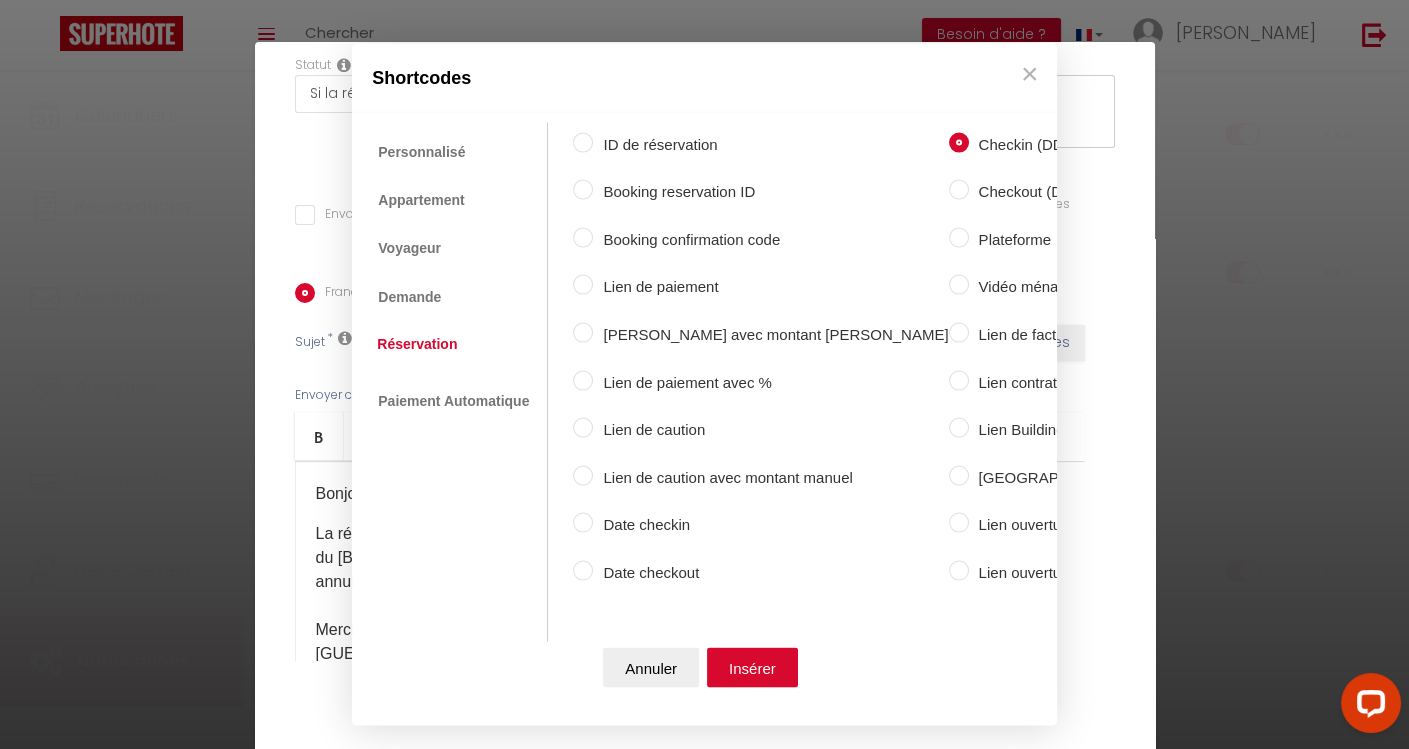click on "Checkout (DD-MM-YYYY)" at bounding box center [959, 190] 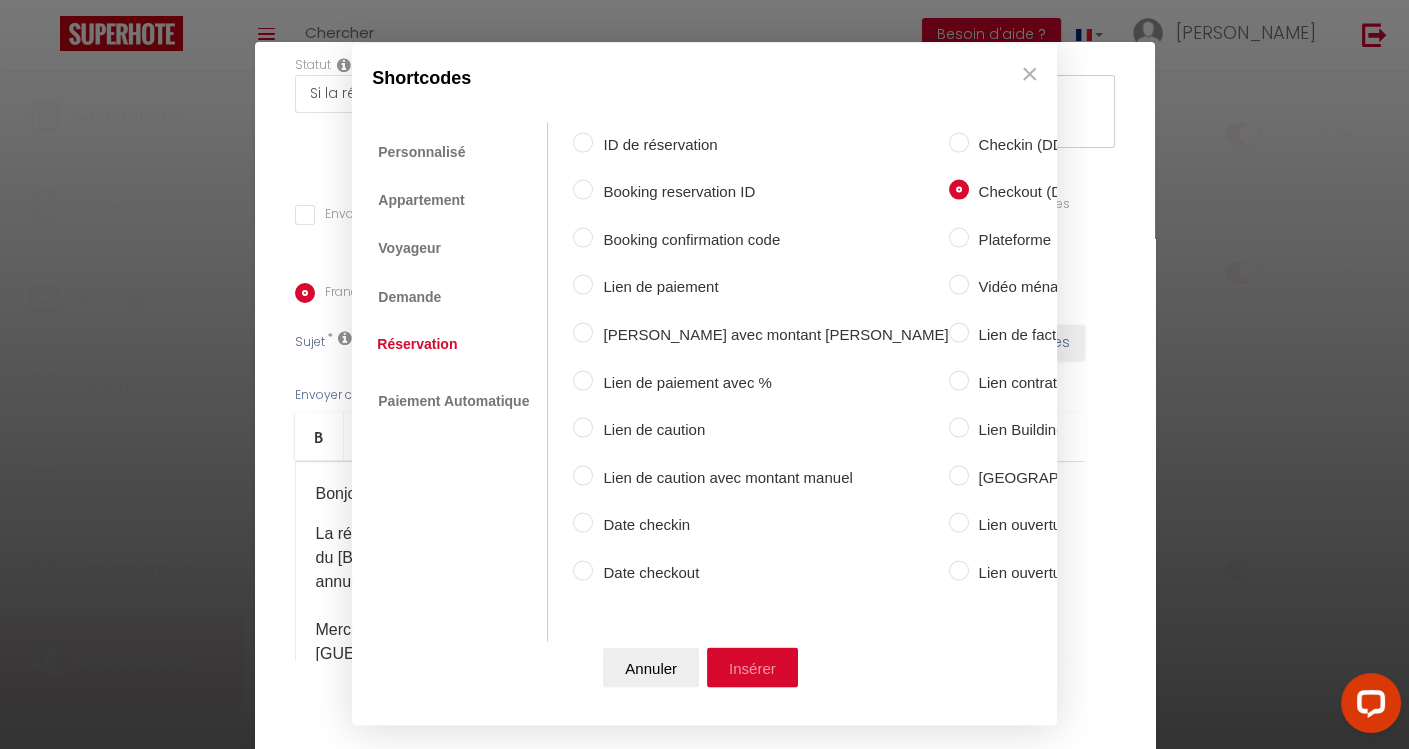 click on "Insérer" at bounding box center (752, 668) 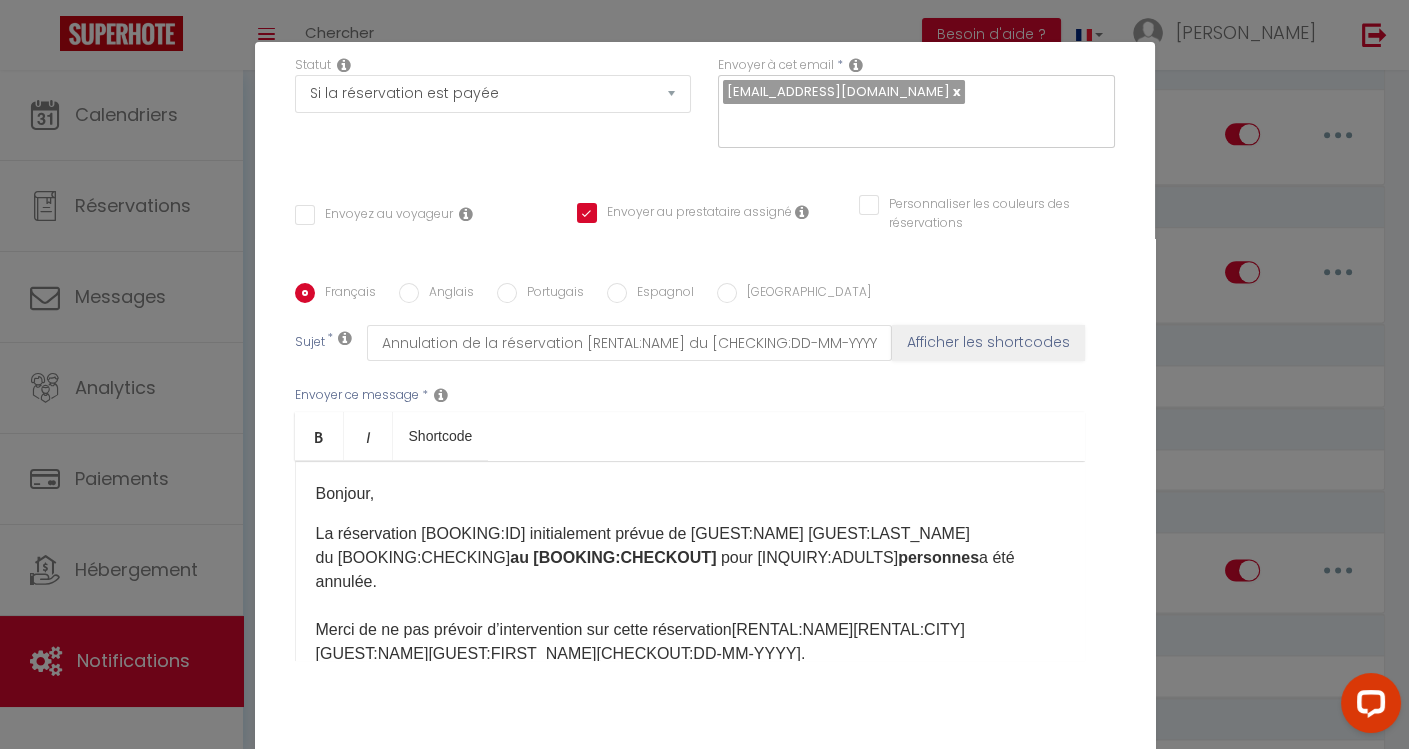 scroll, scrollTop: 0, scrollLeft: 0, axis: both 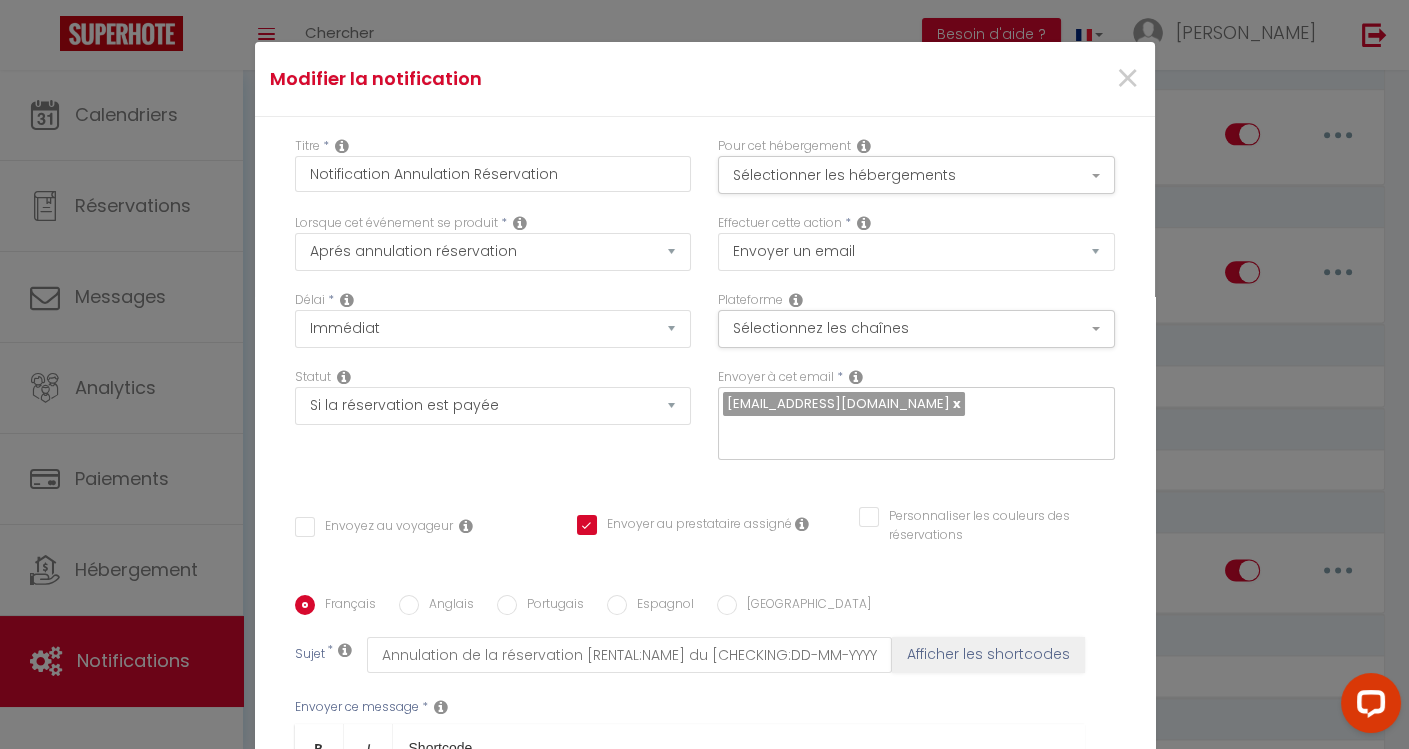 click at bounding box center [911, 434] 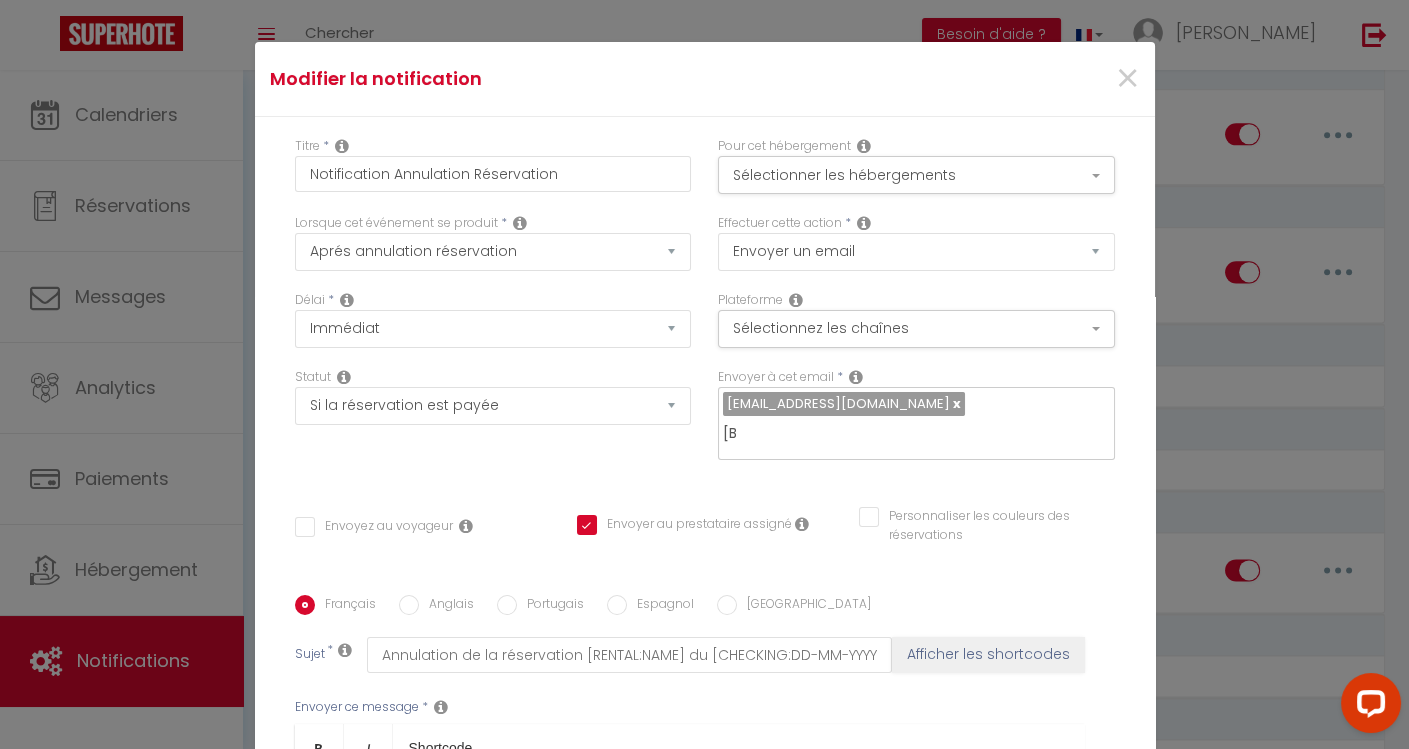 type on "[" 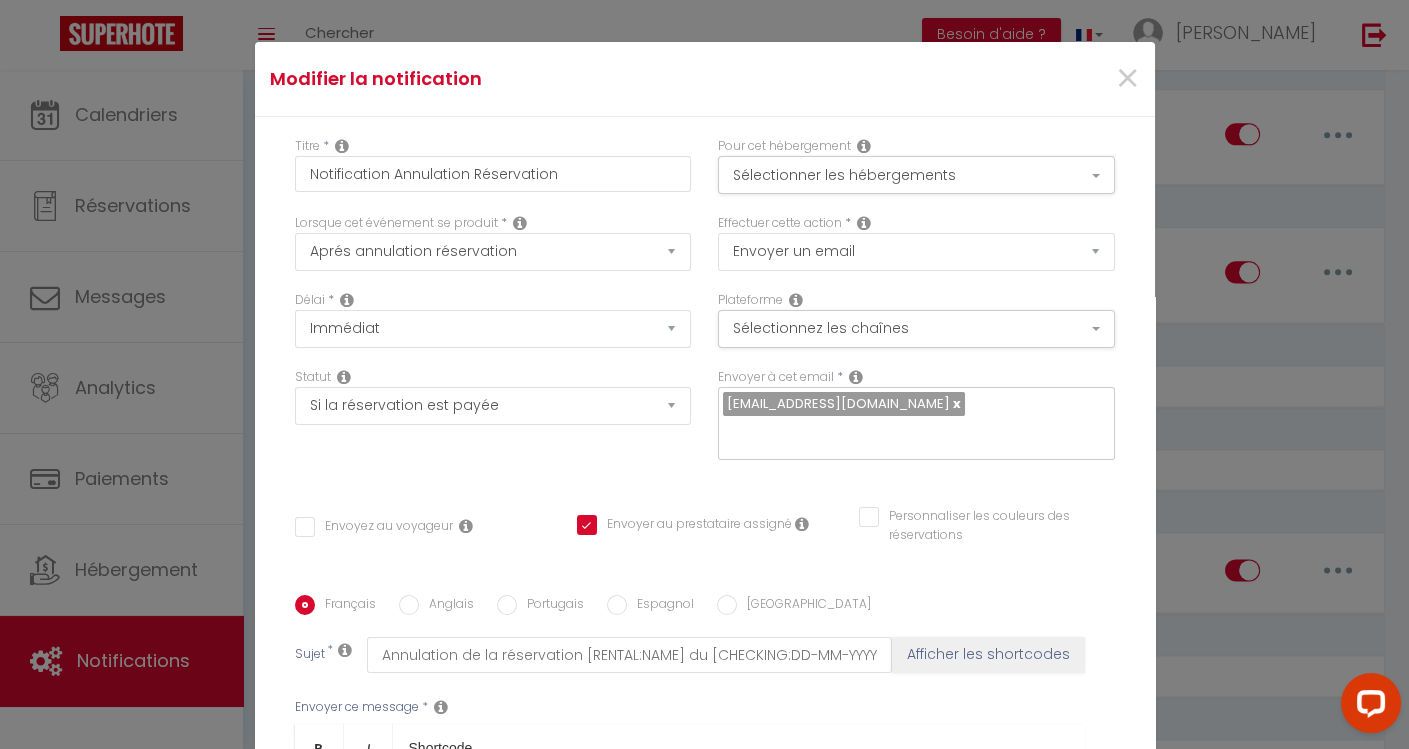 paste on "[EMAIL_ADDRESS][DOMAIN_NAME]" 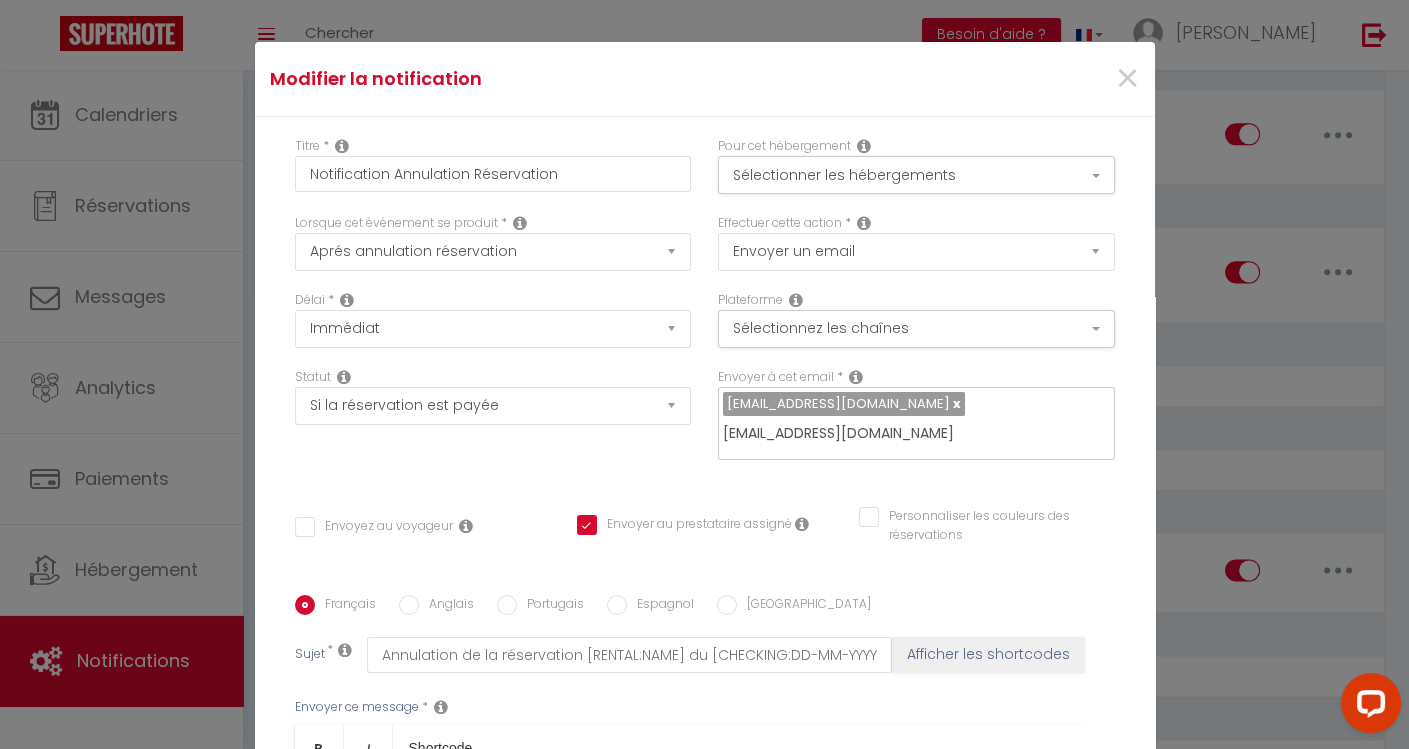 type on "[EMAIL_ADDRESS][DOMAIN_NAME]" 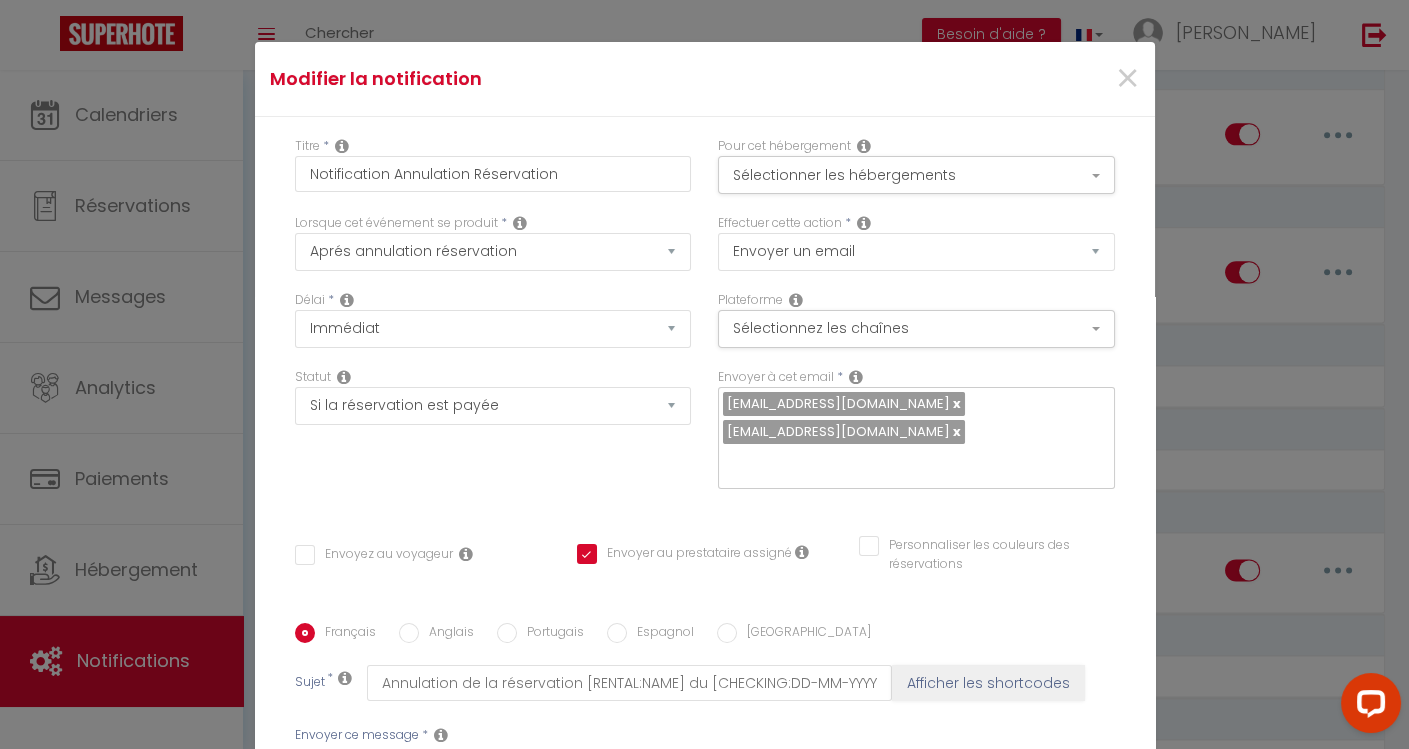 click on "Titre   *     Notification Annulation Réservation   Pour cet hébergement
Sélectionner les hébergements
Tous les apparts
Autres
[GEOGRAPHIC_DATA], [GEOGRAPHIC_DATA]
Duplex Calme et Confortable au [GEOGRAPHIC_DATA], [GEOGRAPHIC_DATA]
Lorsque cet événement se produit   *      Après la réservation   Avant Checkin (à partir de 12h00)   Après Checkin (à partir de 12h00)   Avant Checkout (à partir de 12h00)   Après Checkout (à partir de 12h00)   Température   Co2   [MEDICAL_DATA] sonore   Après visualisation [PERSON_NAME]   Après Paiement Lien KO   Après Caution Lien KO   Après Paiement Automatique KO   Après Caution Automatique KO   Après Visualisation du Contrat   Paiement OK   Caution OK" at bounding box center (705, 609) 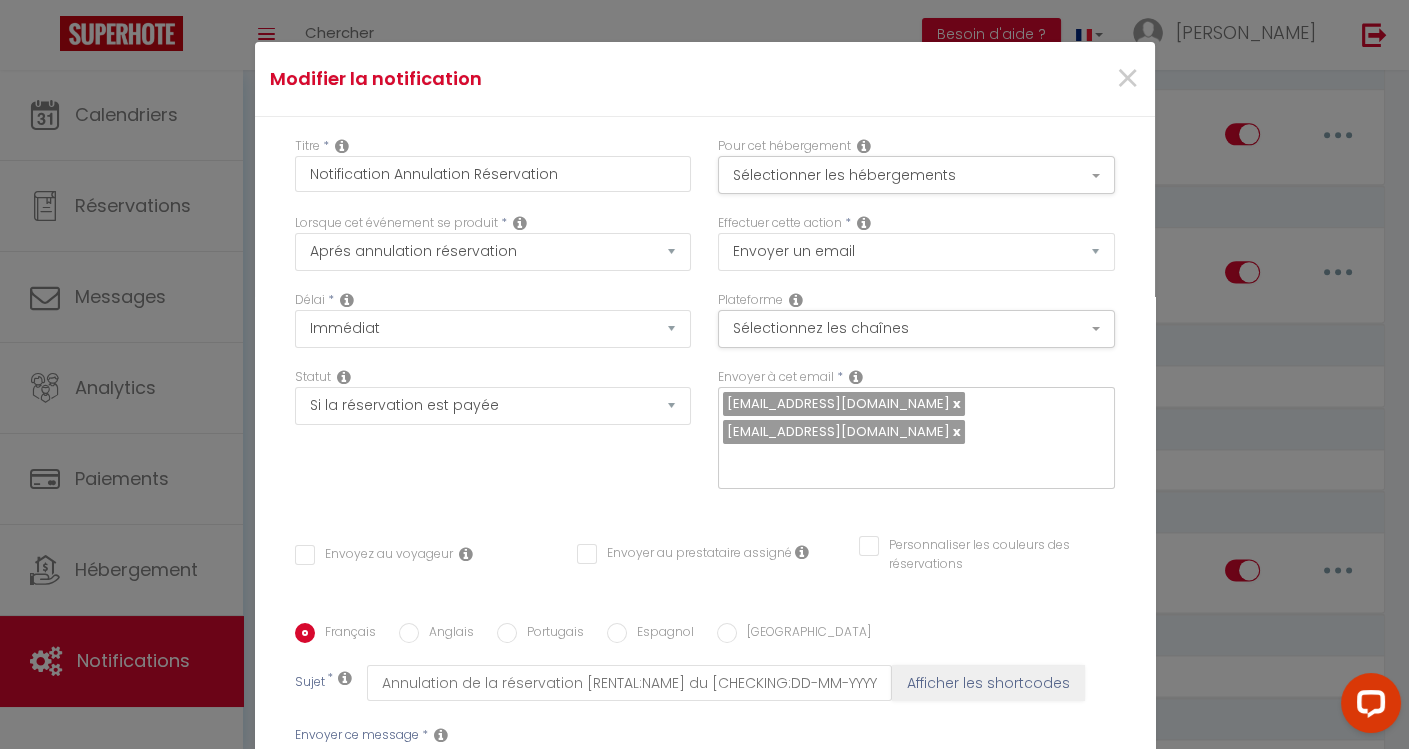 checkbox on "false" 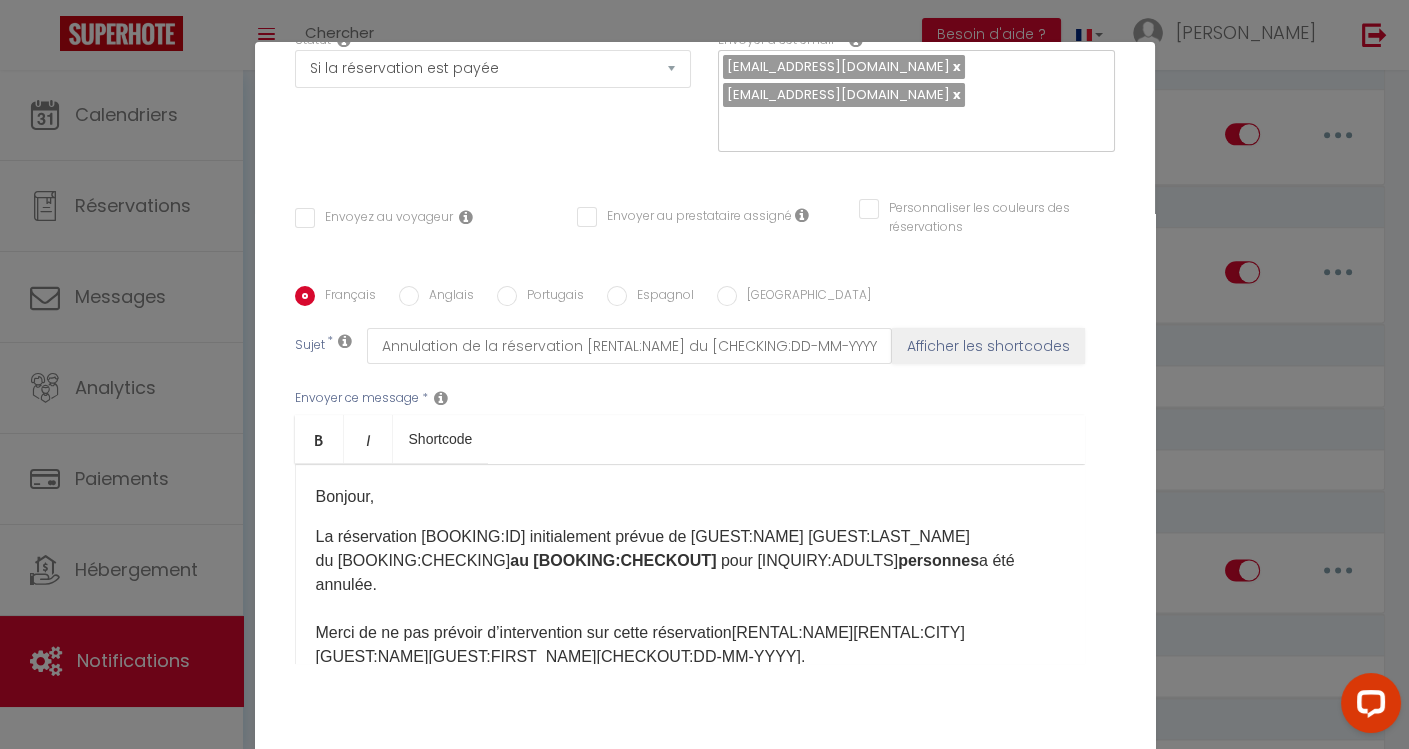 scroll, scrollTop: 339, scrollLeft: 0, axis: vertical 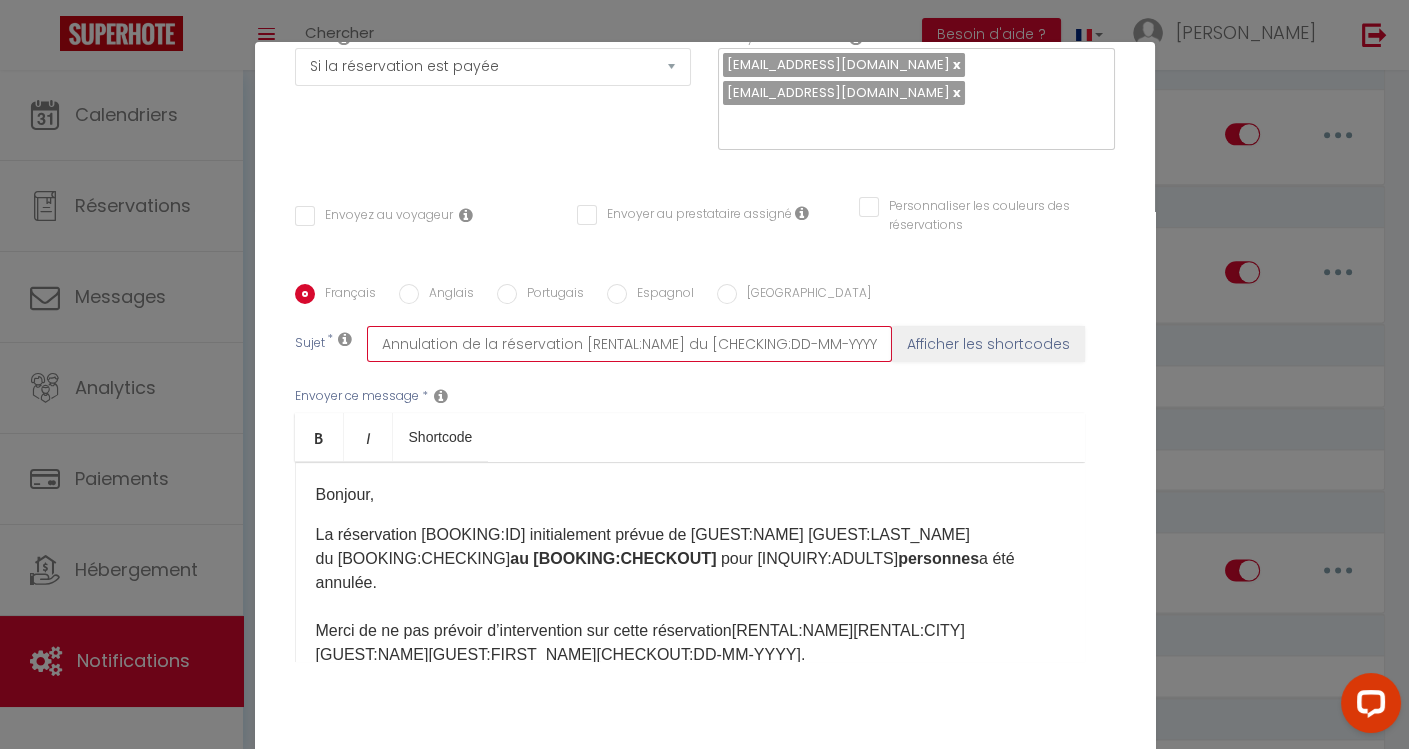 click on "Annulation de la réservation [RENTAL:NAME] du [CHECKING:DD-MM-YYYY] au [CHECKOUT:DD-MM-YYYY] [RENTAL:ADDRESS]" at bounding box center (629, 344) 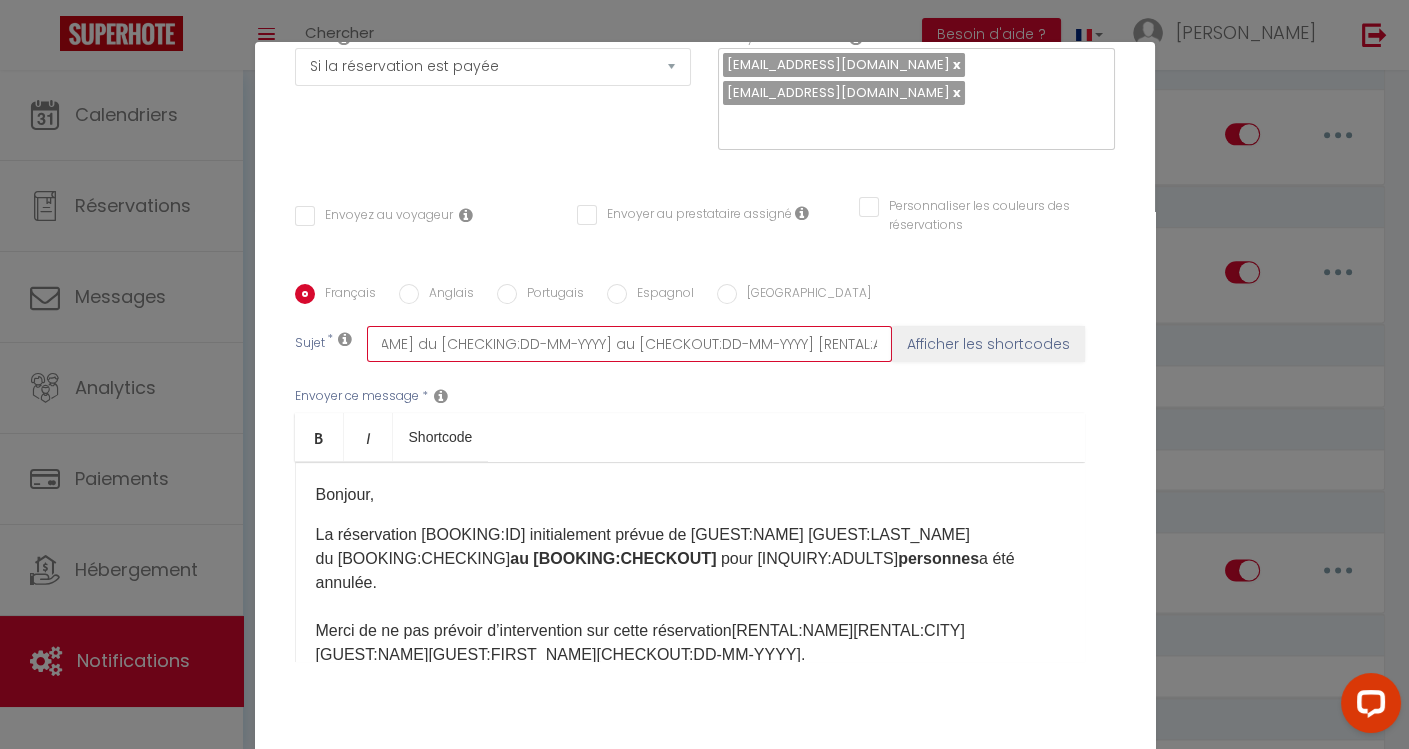 scroll, scrollTop: 0, scrollLeft: 217, axis: horizontal 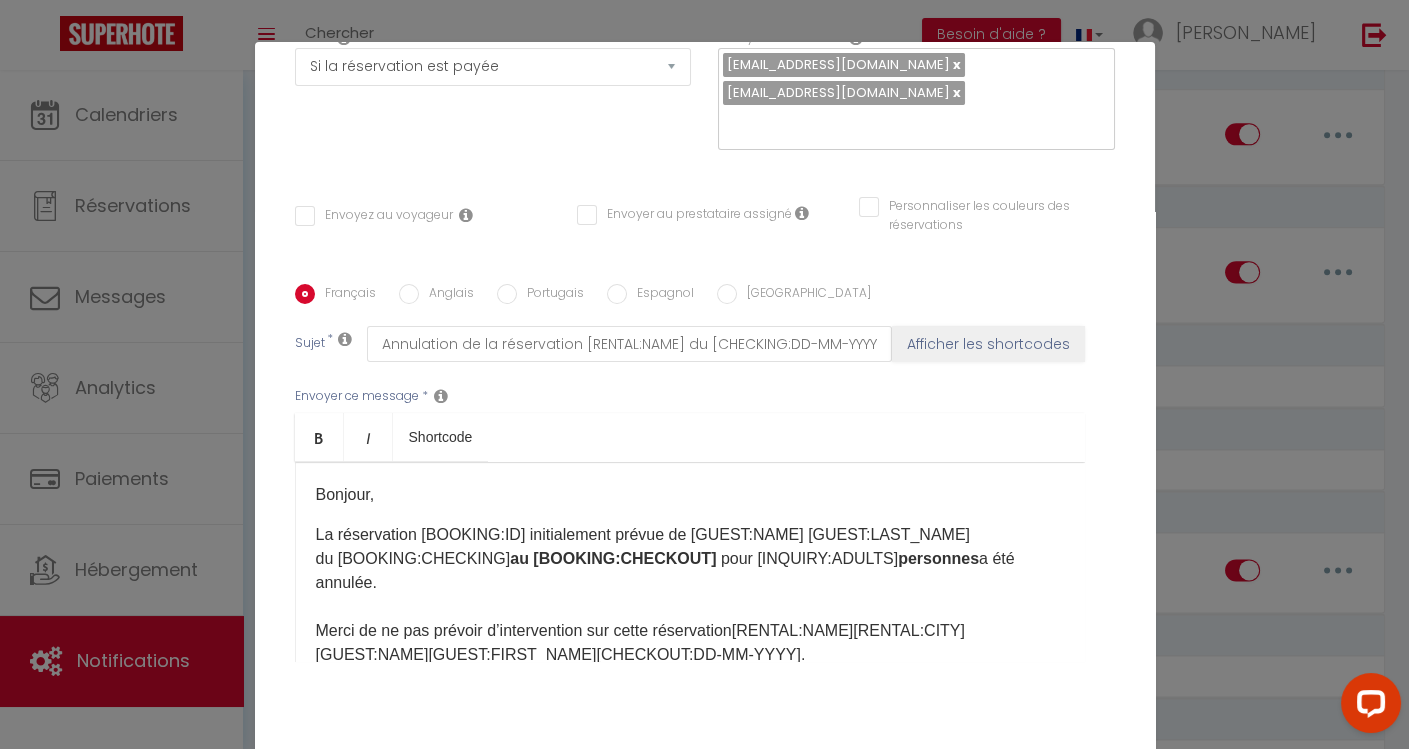 click on "Mettre à jour" at bounding box center [749, 786] 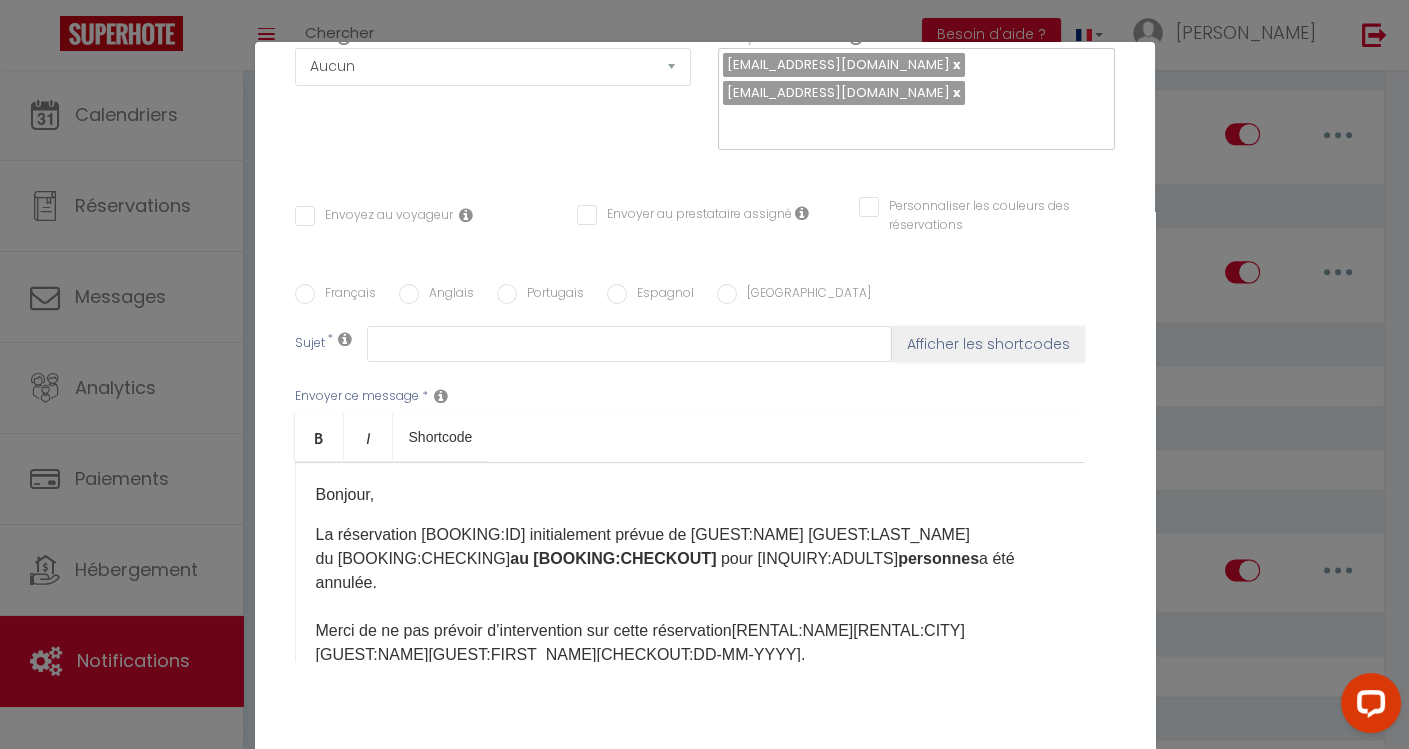 checkbox on "true" 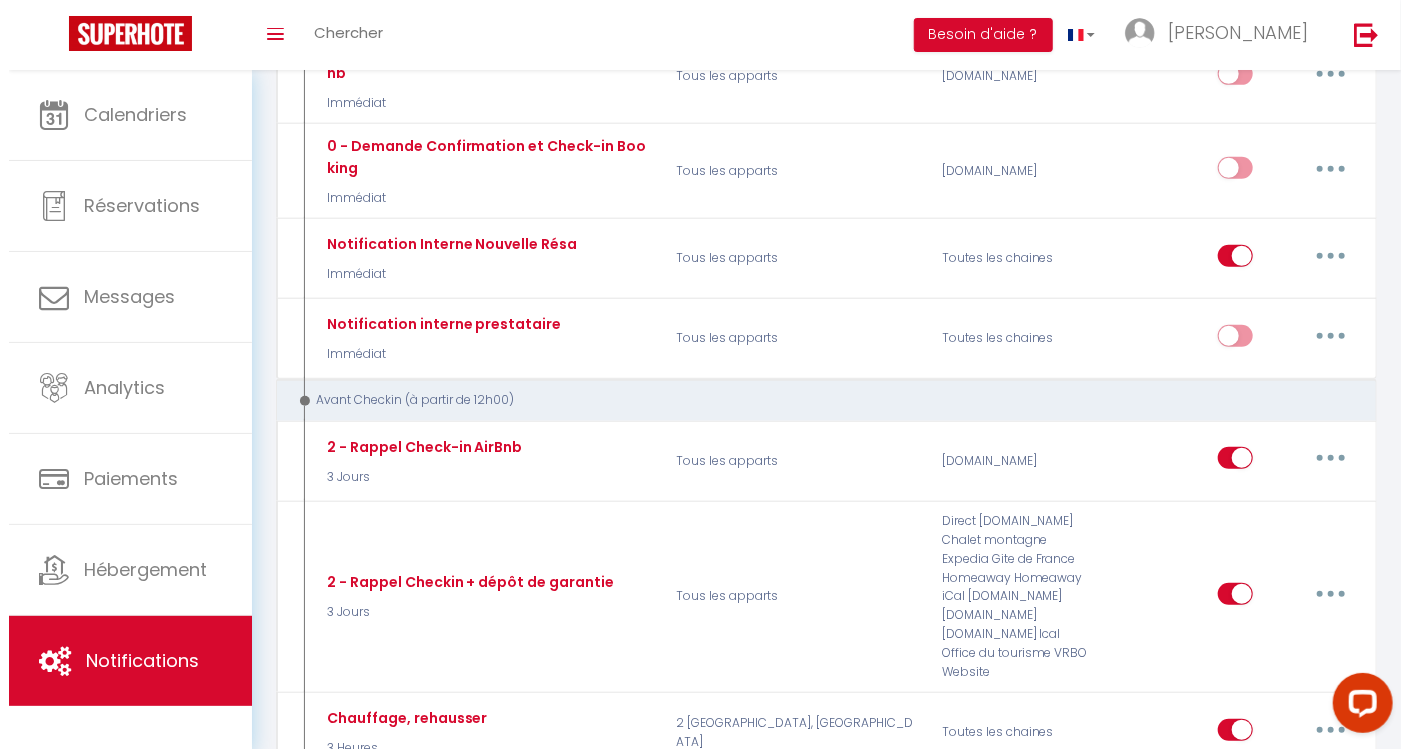 scroll, scrollTop: 0, scrollLeft: 0, axis: both 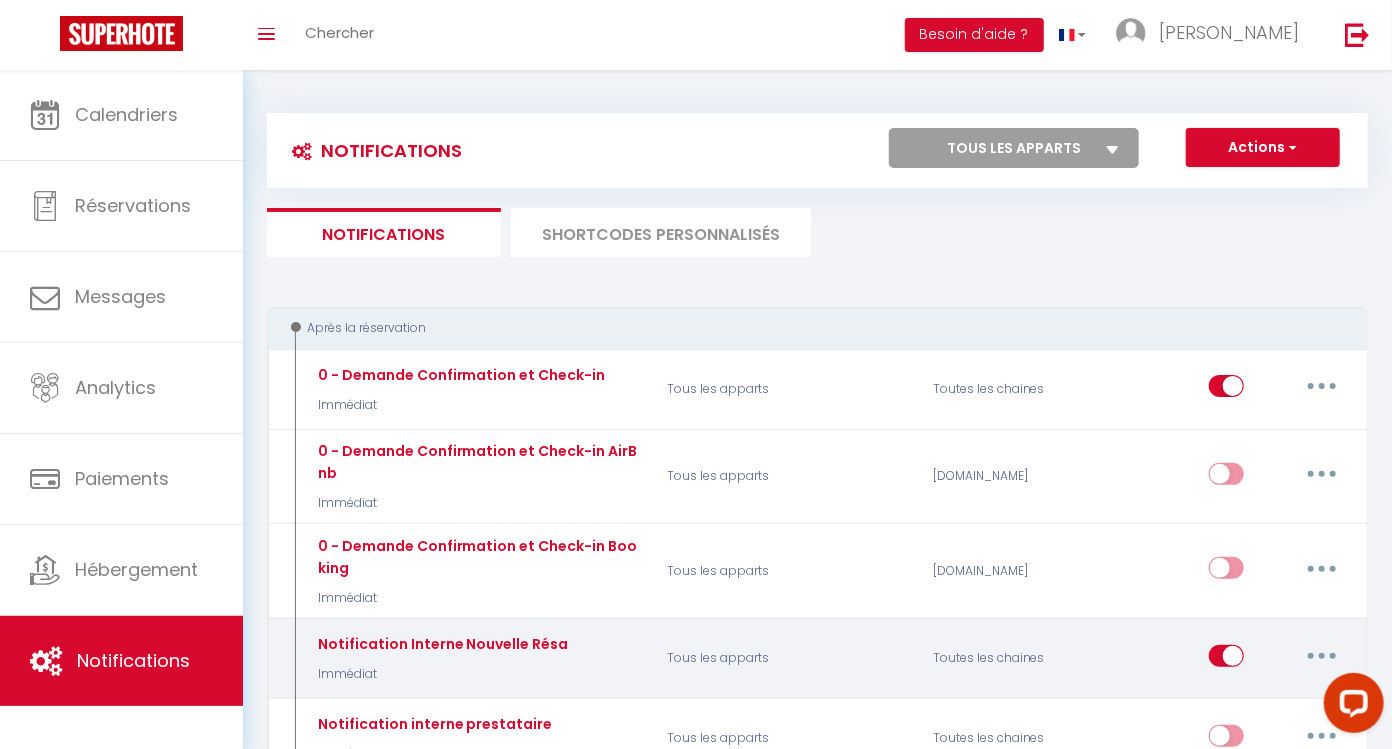 click at bounding box center [1322, 656] 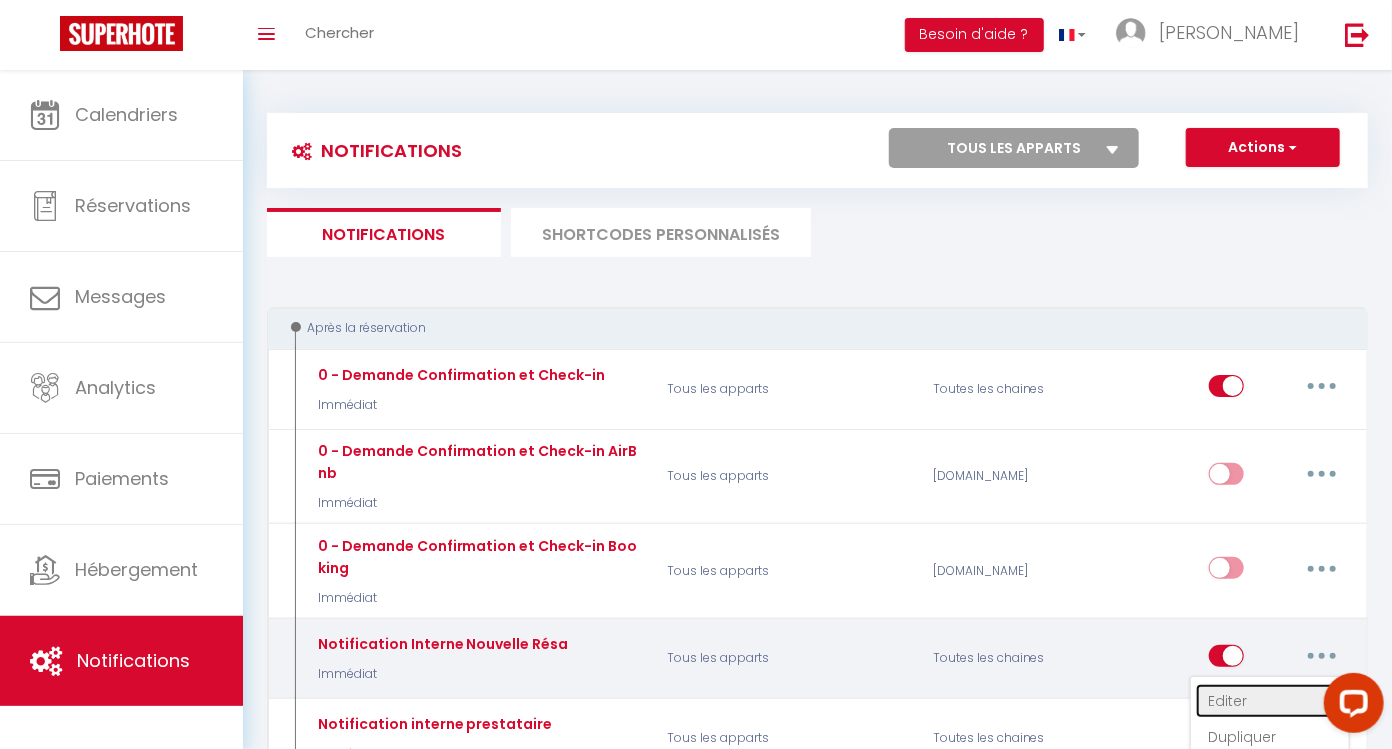 click on "Editer" at bounding box center [1270, 701] 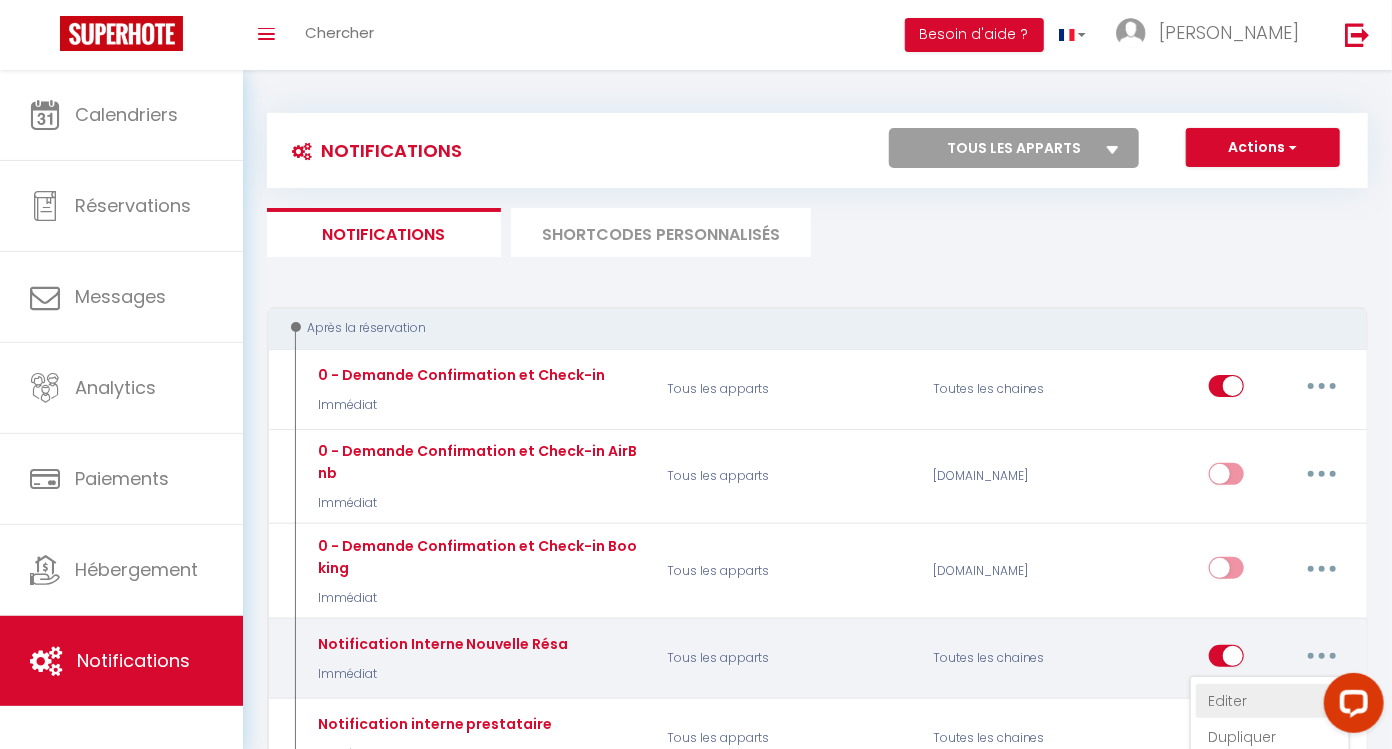 type on "Notification Interne Nouvelle Résa" 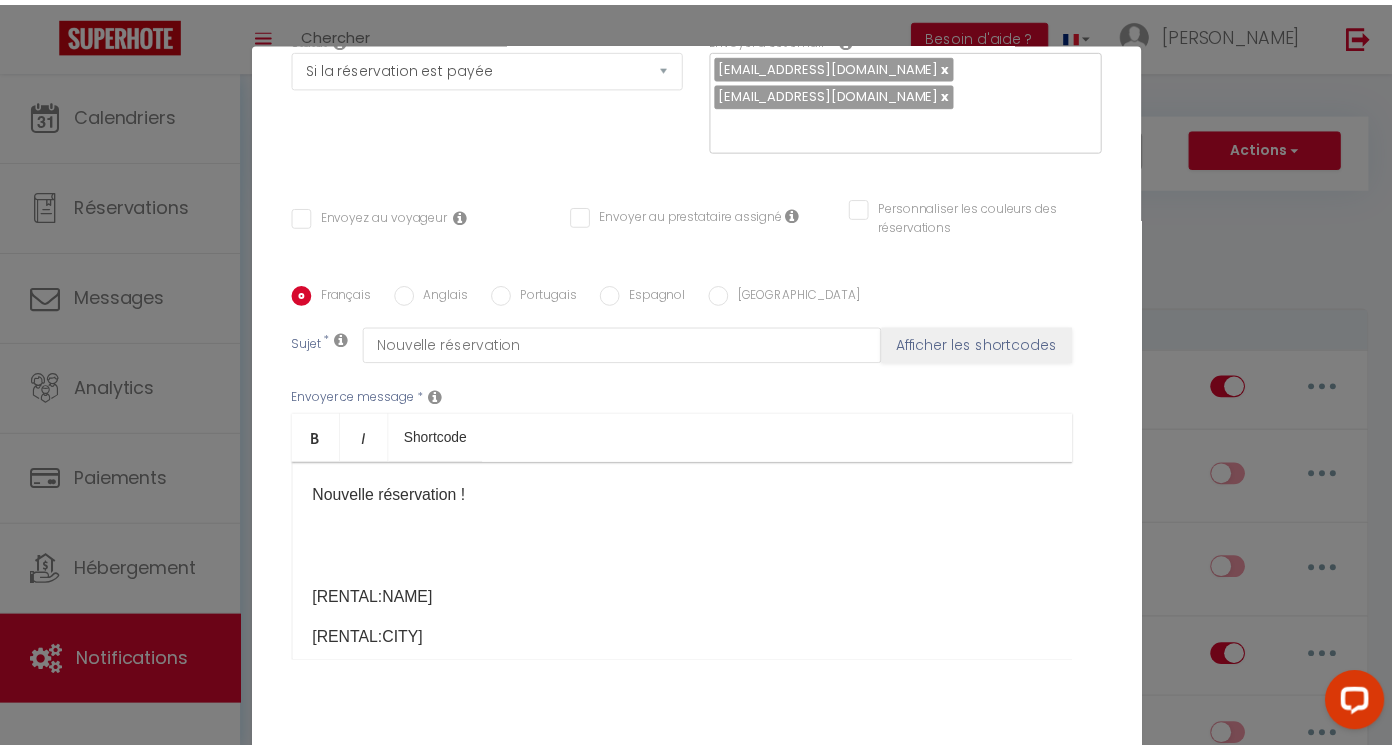 scroll, scrollTop: 0, scrollLeft: 0, axis: both 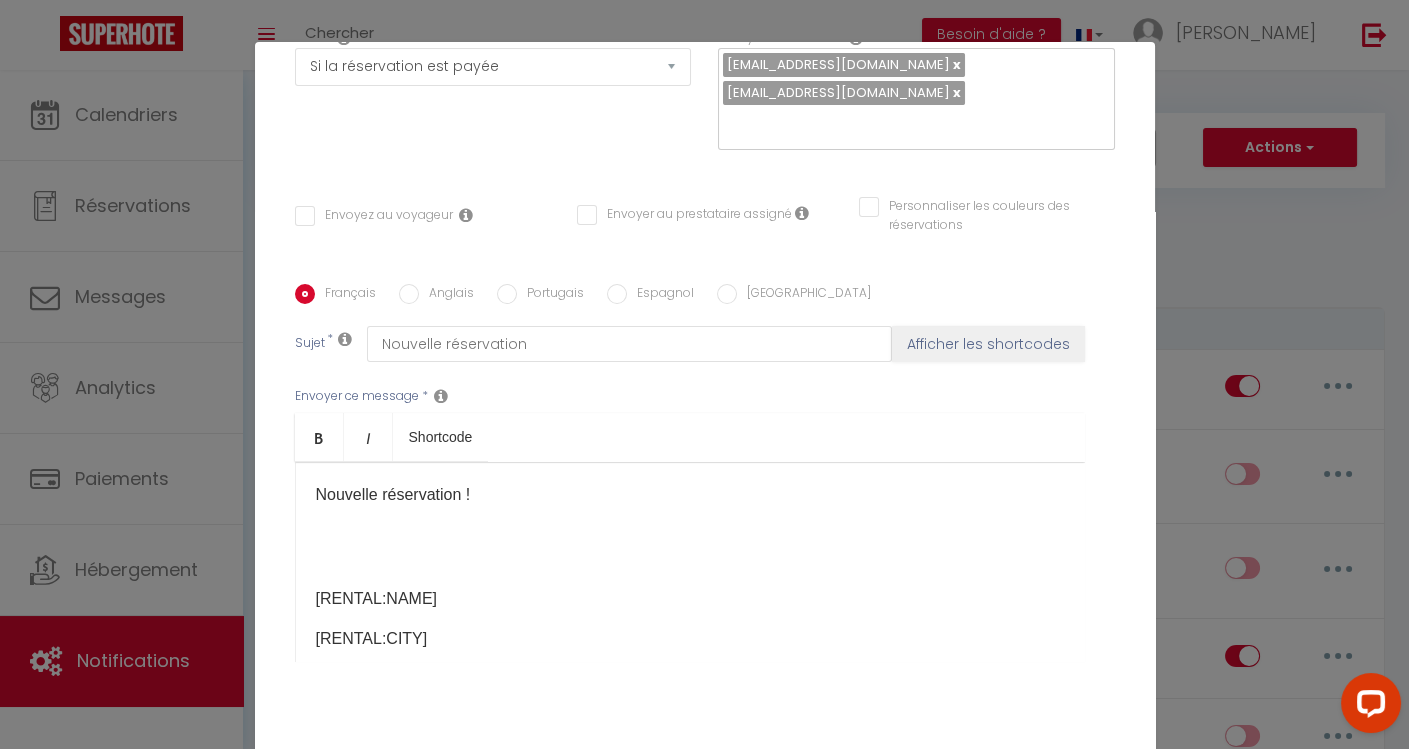 click on "Nouvelle réservation ! ​ [RENTAL:NAME] [RENTAL:CITY] [GUEST:NAME] [GUEST:FIRST_NAME] [CHECKING:DD-MM-YYYY] [CHECKOUT:DD-MM-YYYY] [INQUIRY:ADULTS] [INQUIRY:CHILDREN]​​ ​​​​​​​​" at bounding box center [690, 562] 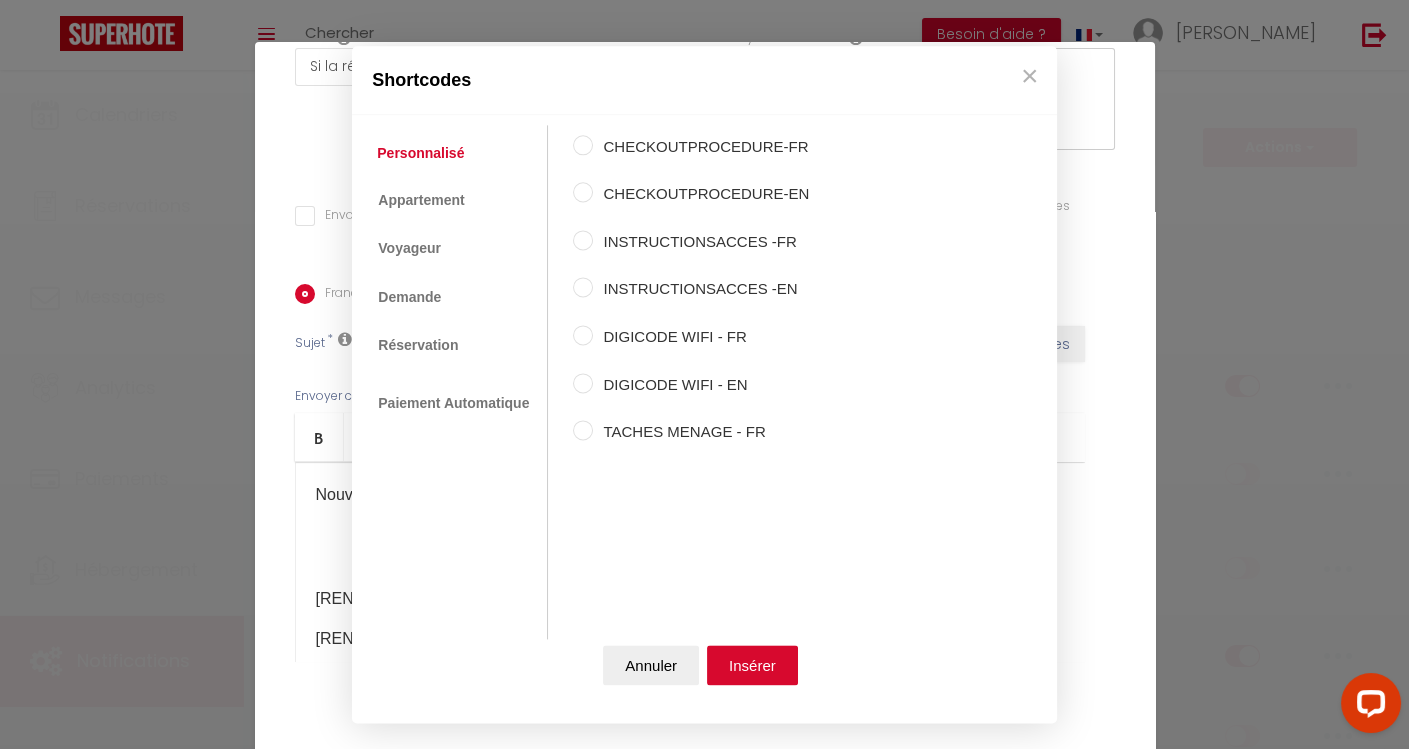 click on "Coaching SuperHote ce soir à 18h00, pour participer:  [URL][DOMAIN_NAME][SECURITY_DATA]   ×     Toggle navigation       Toggle Search     Toggle menubar     Chercher   BUTTON
Besoin d'aide ?
[PERSON_NAME]   Paramètres        Équipe     Résultat de la recherche   Aucun résultat     Calendriers     Réservations     Messages     Analytics      Paiements     Hébergement     Notifications                 Résultat de la recherche   Id   Appart   Voyageur    Checkin   Checkout   Nuits   Pers.   Plateforme   Statut     Résultat de la recherche   Aucun résultat          Notifications
Actions
Nouvelle Notification    Exporter    Importer    Tous les apparts    2 Pièces [GEOGRAPHIC_DATA], [GEOGRAPHIC_DATA] Duplex [GEOGRAPHIC_DATA] et Confortable au [GEOGRAPHIC_DATA], [GEOGRAPHIC_DATA]
Actions
Notifications" at bounding box center (704, 3270) 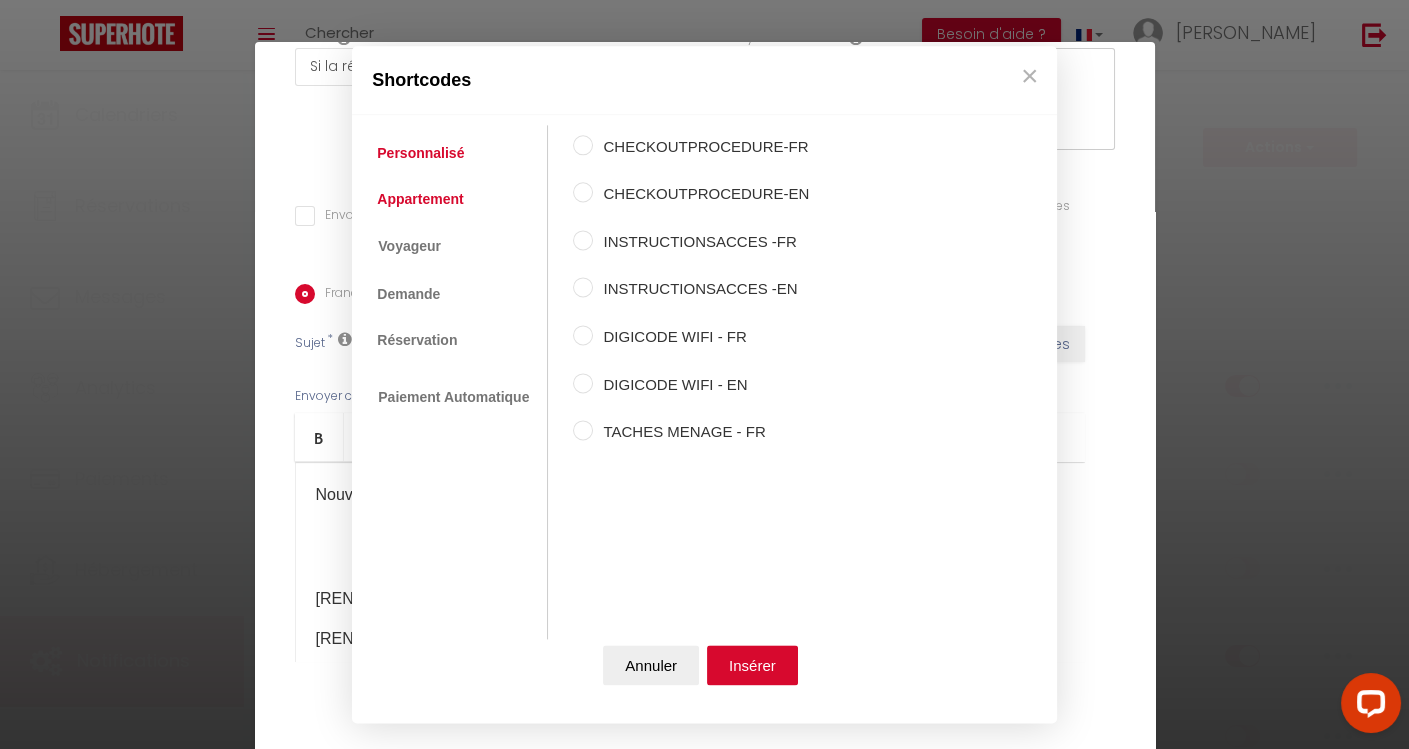 click on "Appartement" at bounding box center [420, 199] 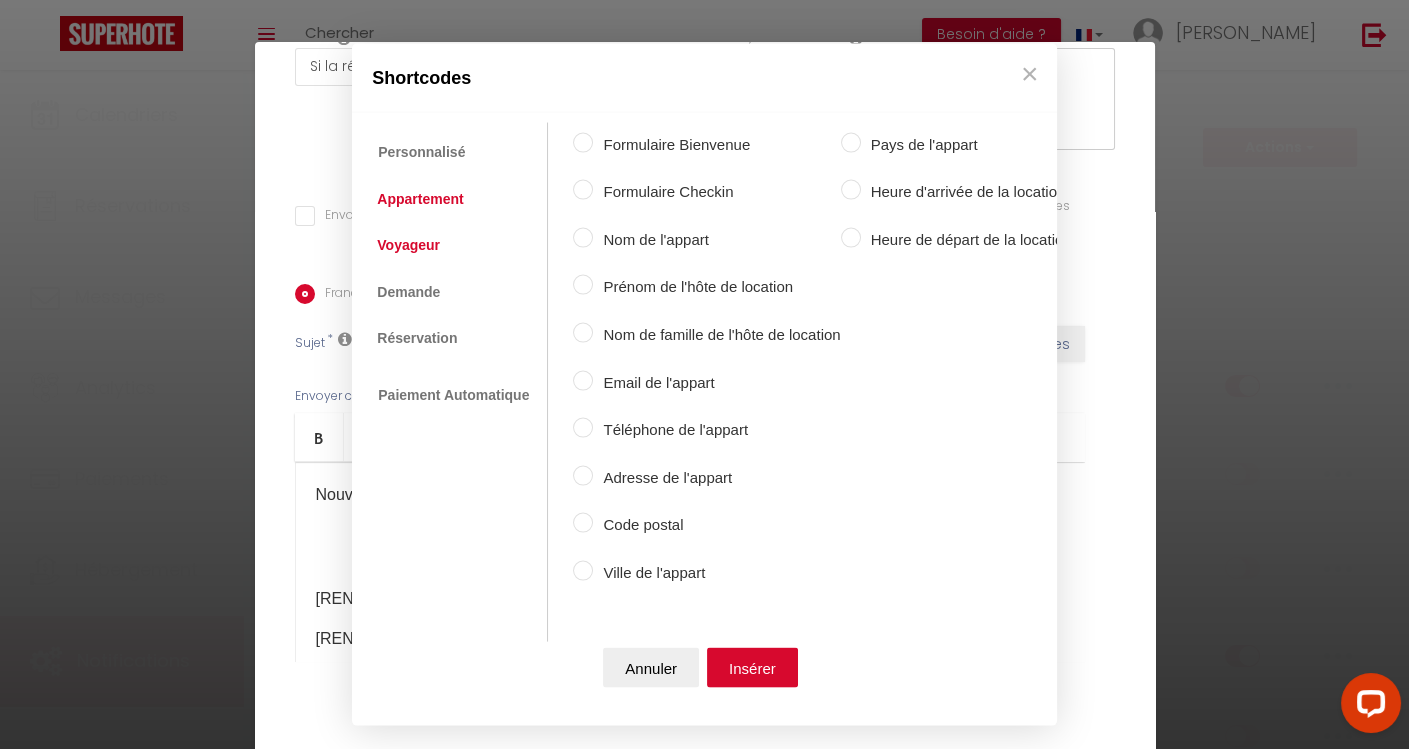 click on "Voyageur" at bounding box center [408, 245] 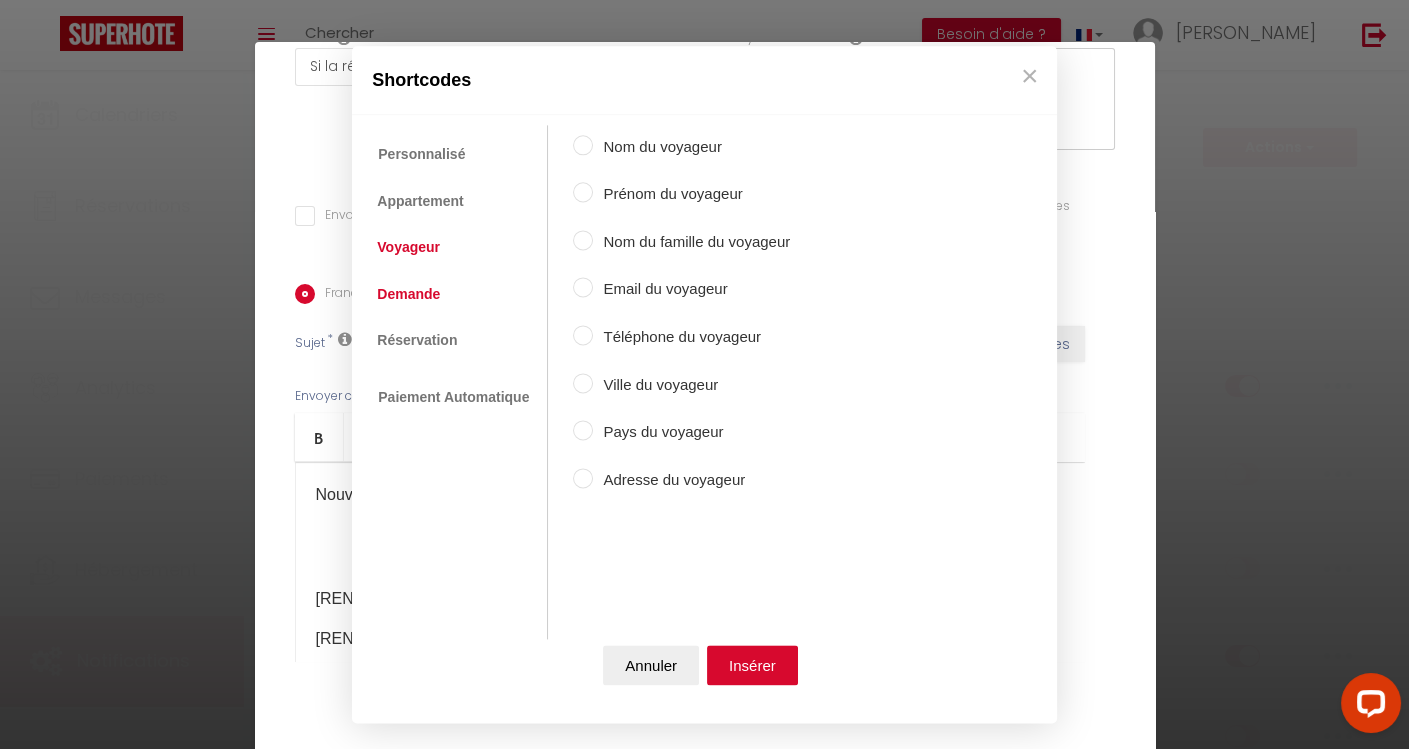 click on "Demande" at bounding box center (408, 294) 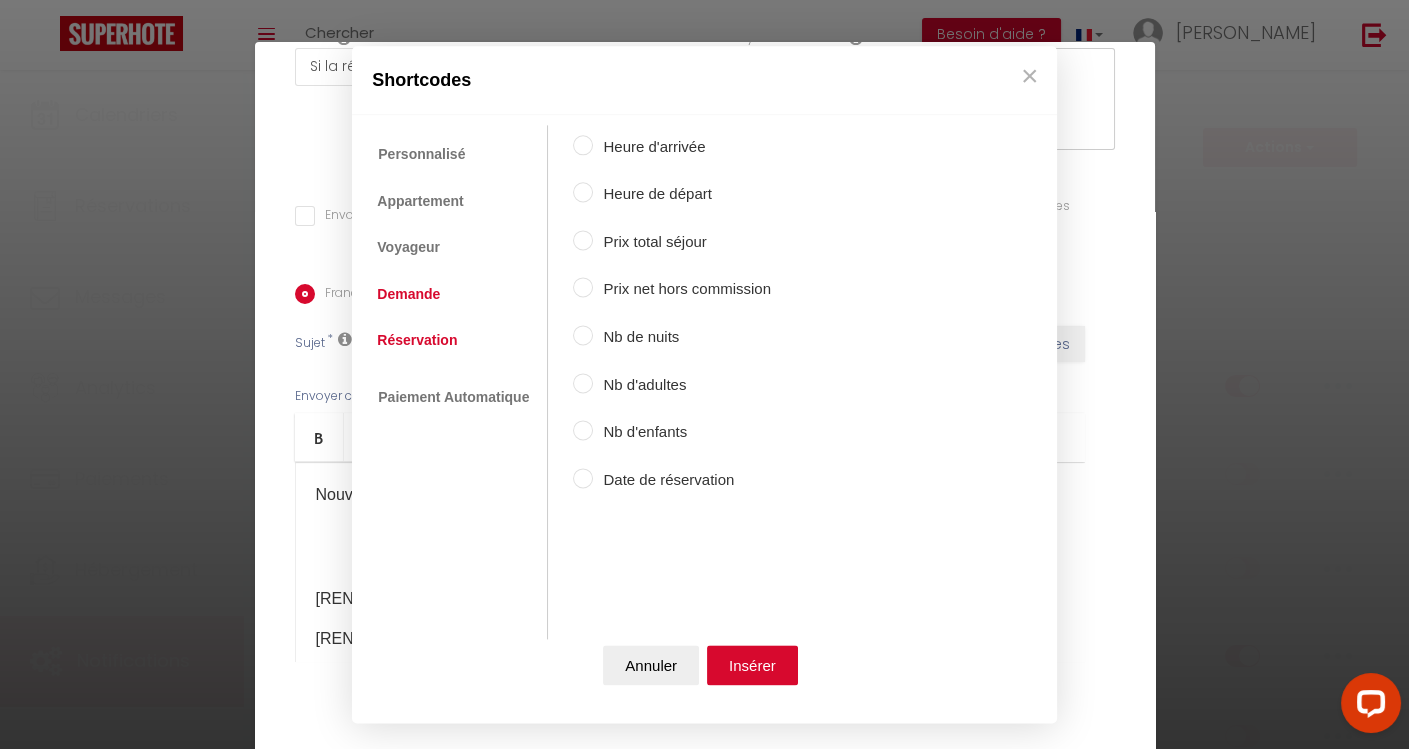 click on "Réservation" at bounding box center (417, 340) 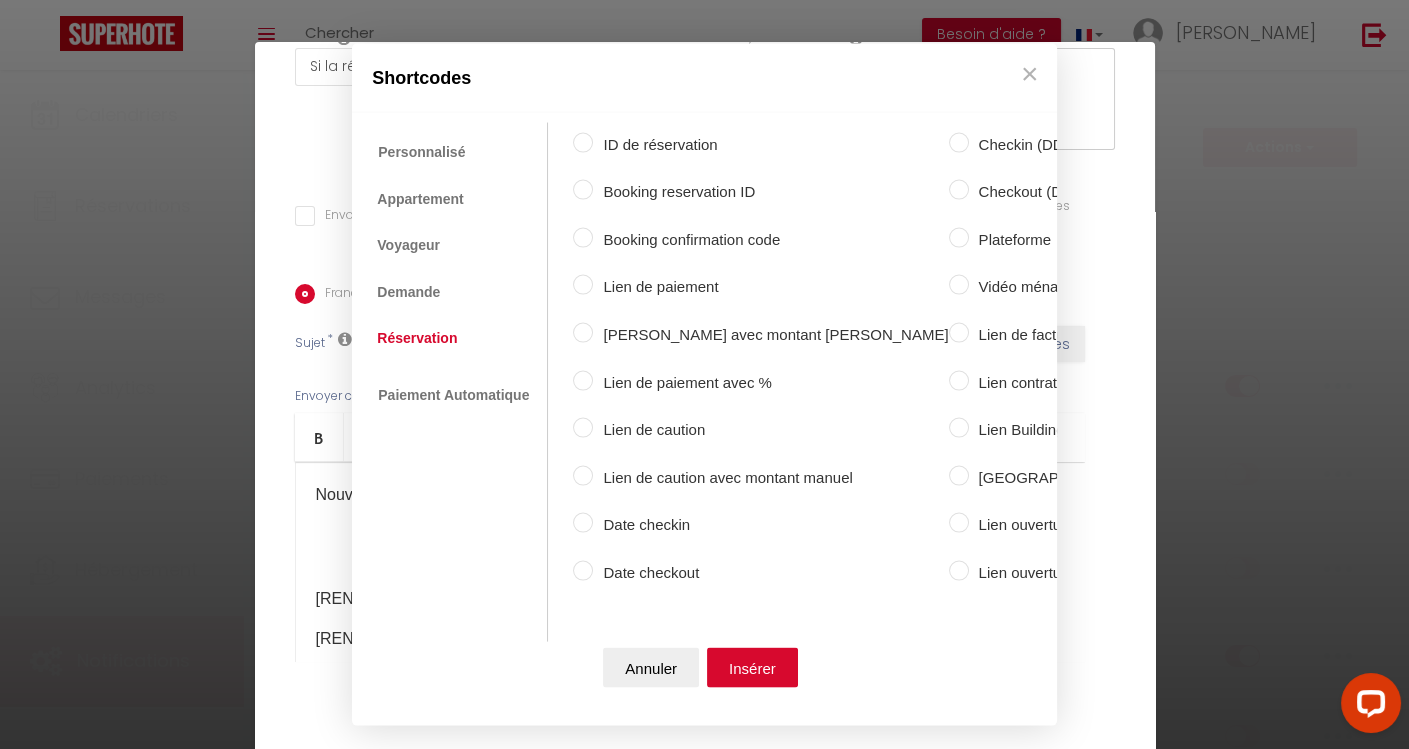 click on "Plateforme" at bounding box center [959, 237] 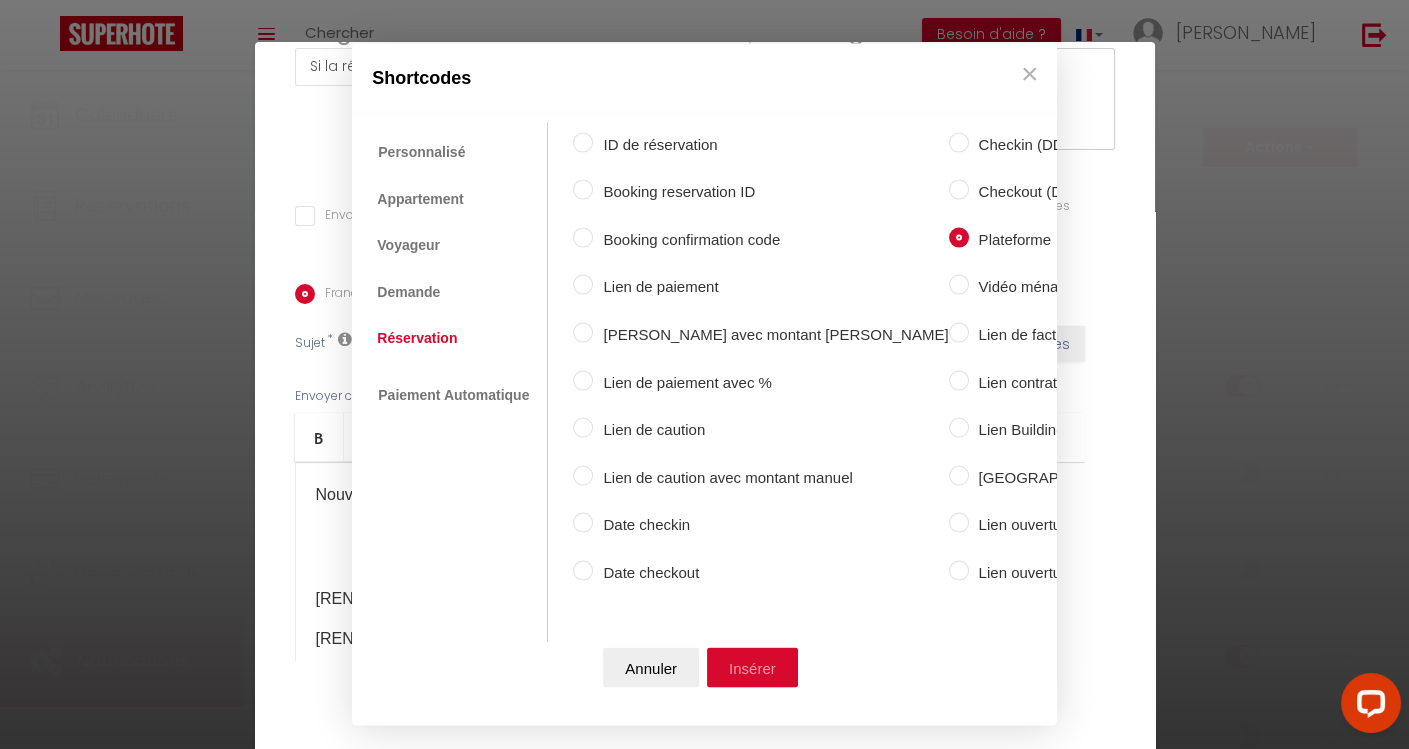 click on "Insérer" at bounding box center [752, 668] 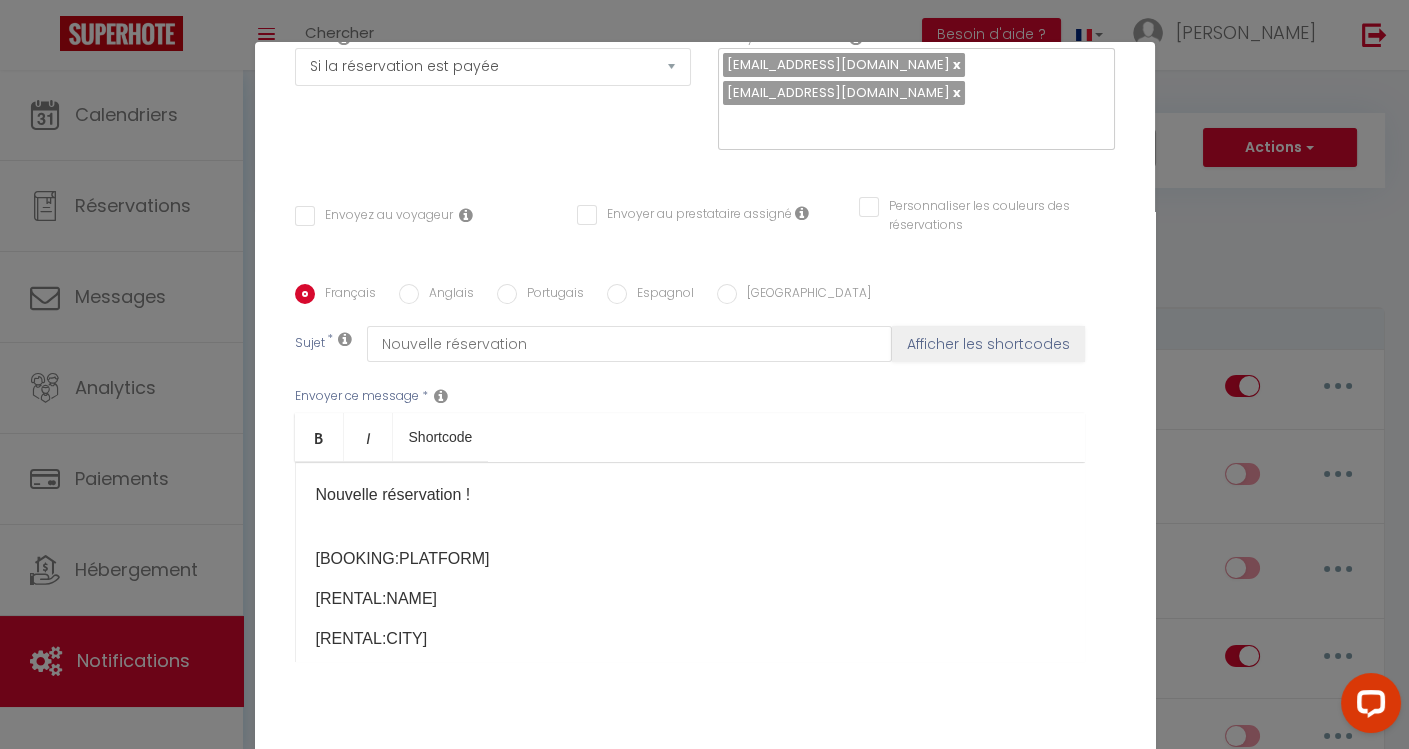 click on "Mettre à jour" at bounding box center (749, 786) 